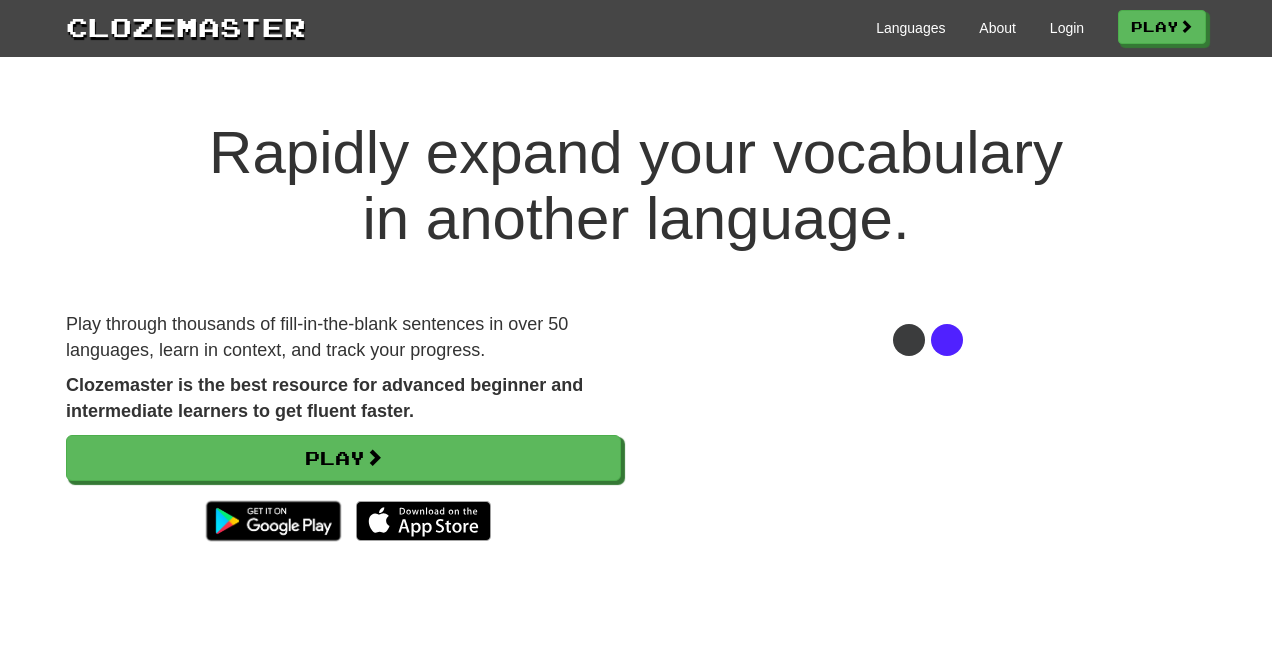 scroll, scrollTop: 0, scrollLeft: 0, axis: both 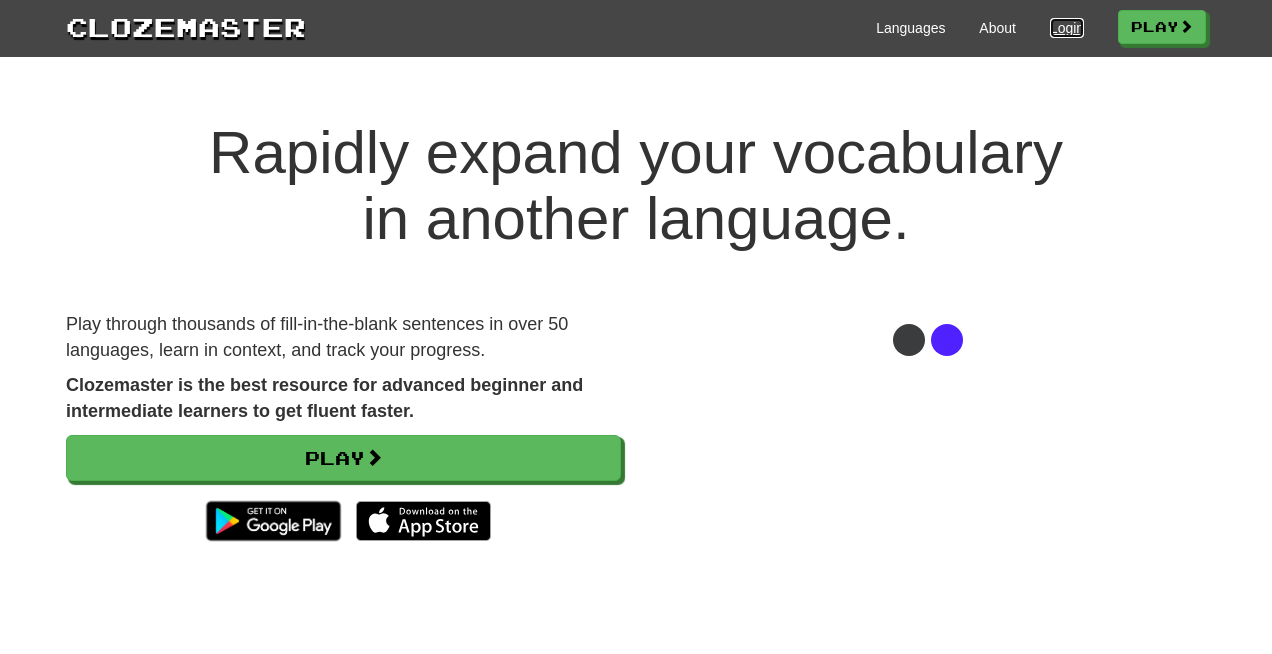 click on "Login" at bounding box center (1067, 28) 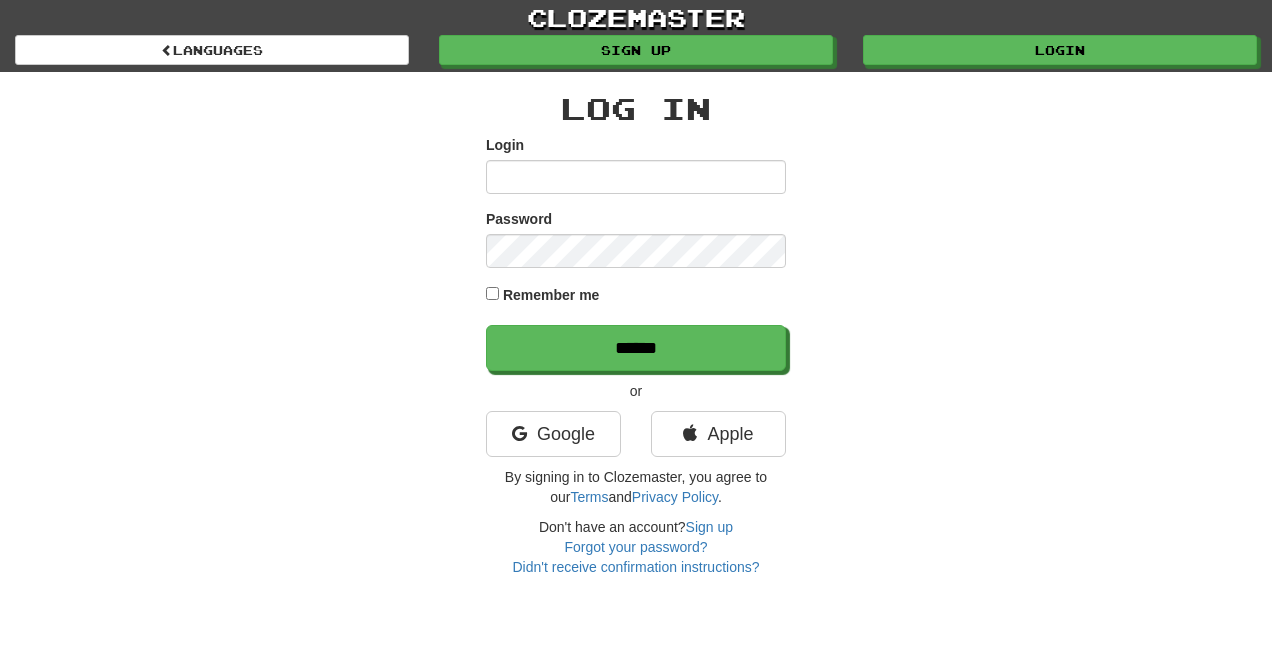 scroll, scrollTop: 0, scrollLeft: 0, axis: both 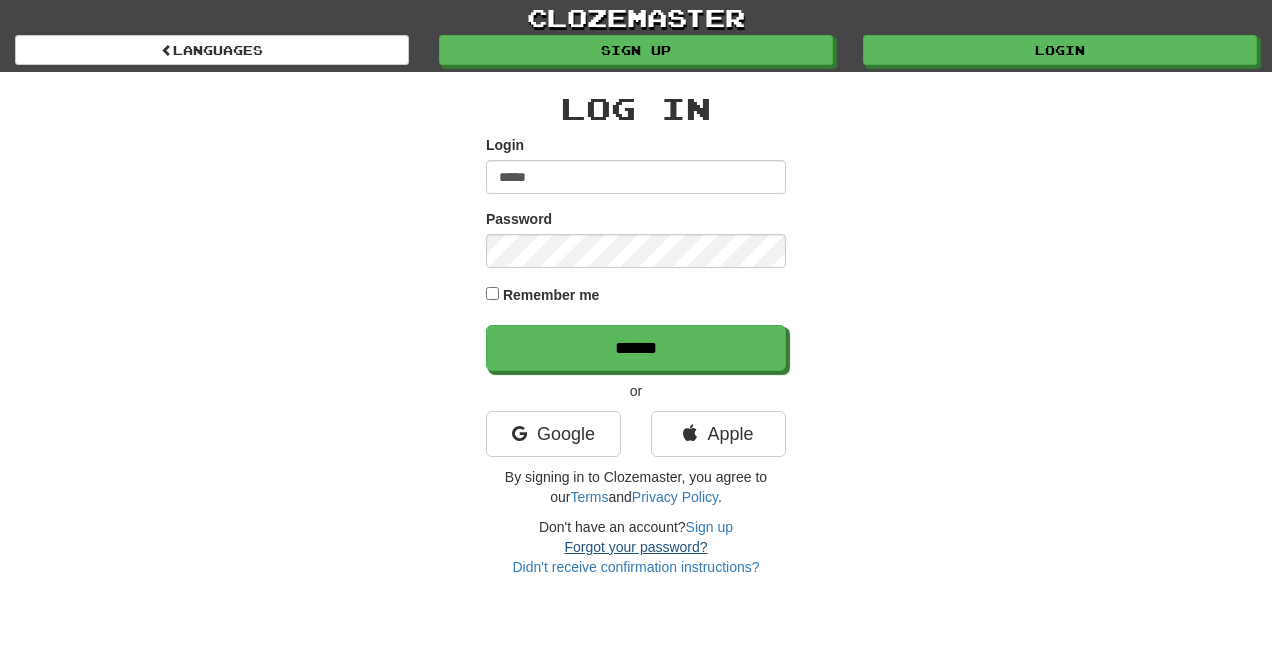 type on "*****" 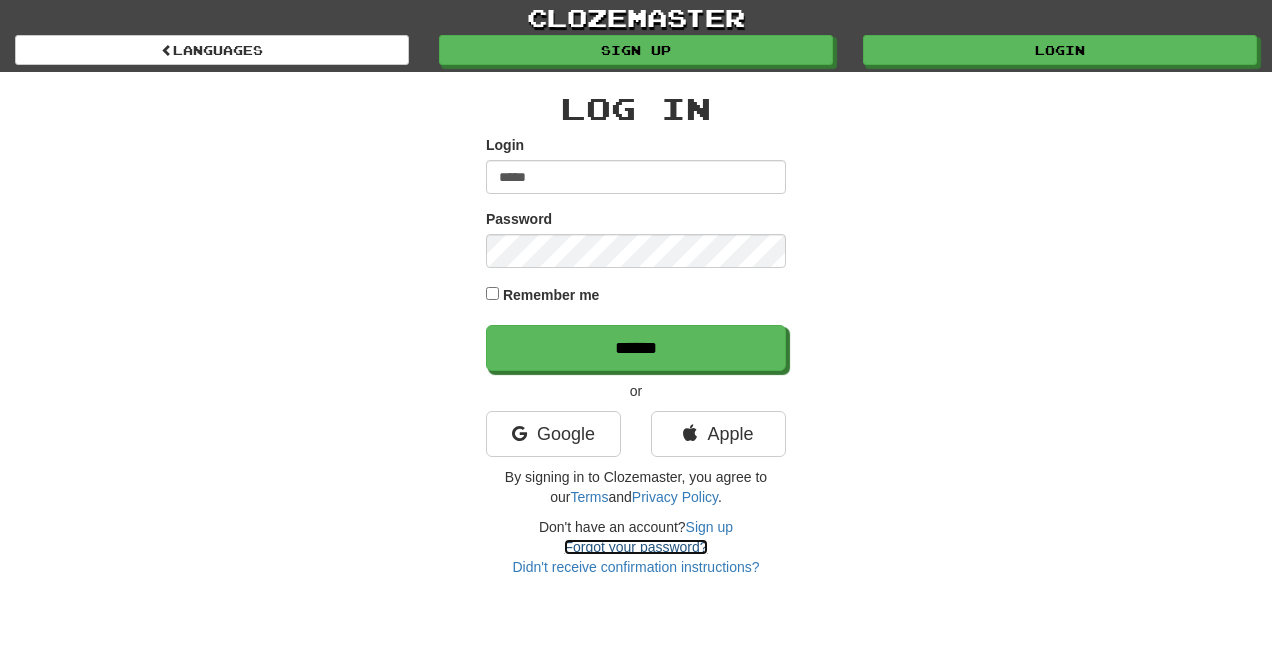 click on "Forgot your password?" at bounding box center (635, 547) 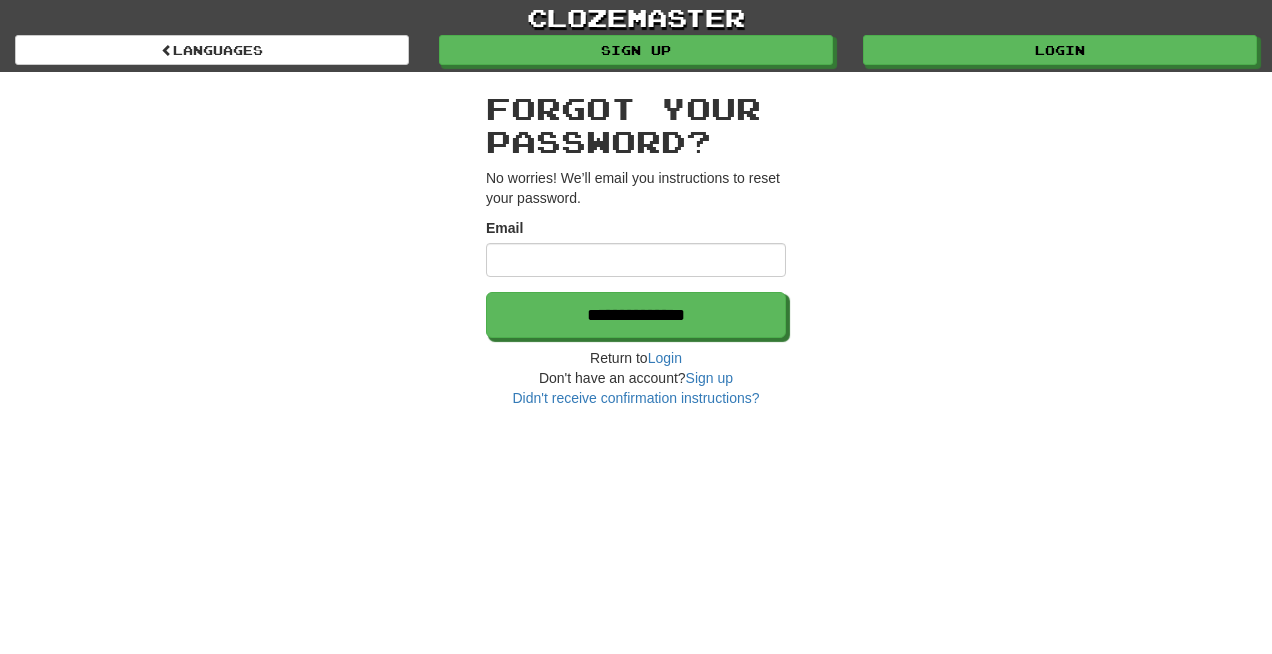 scroll, scrollTop: 0, scrollLeft: 0, axis: both 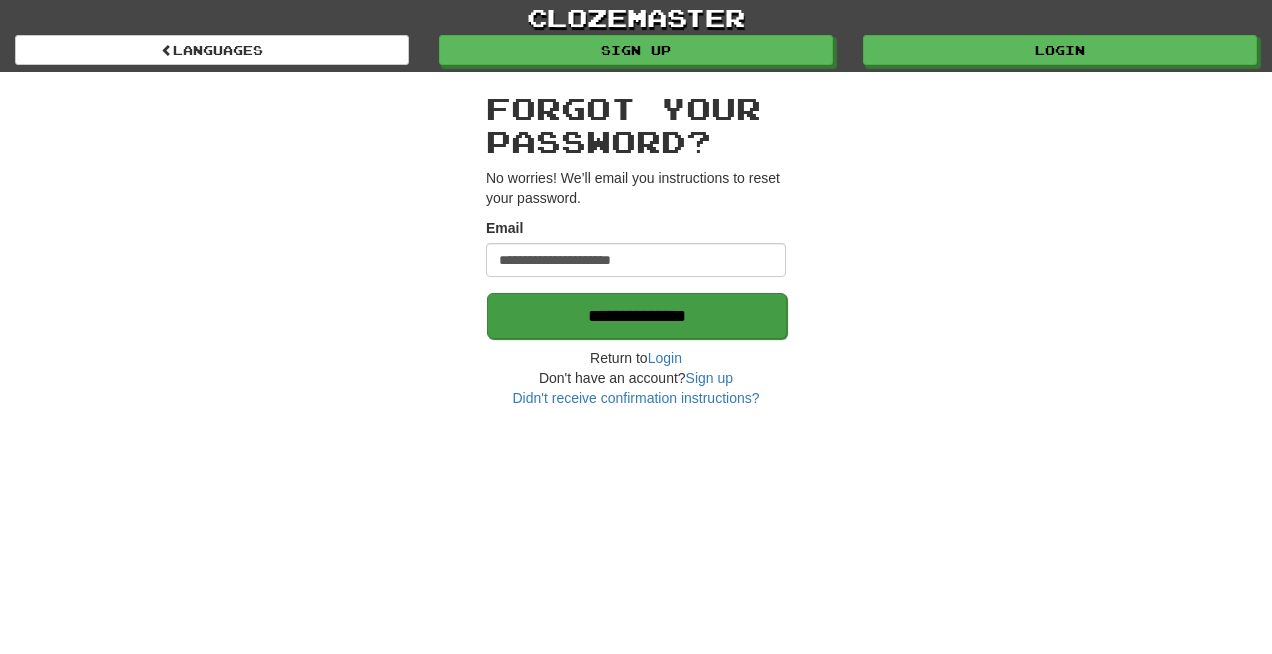 type on "**********" 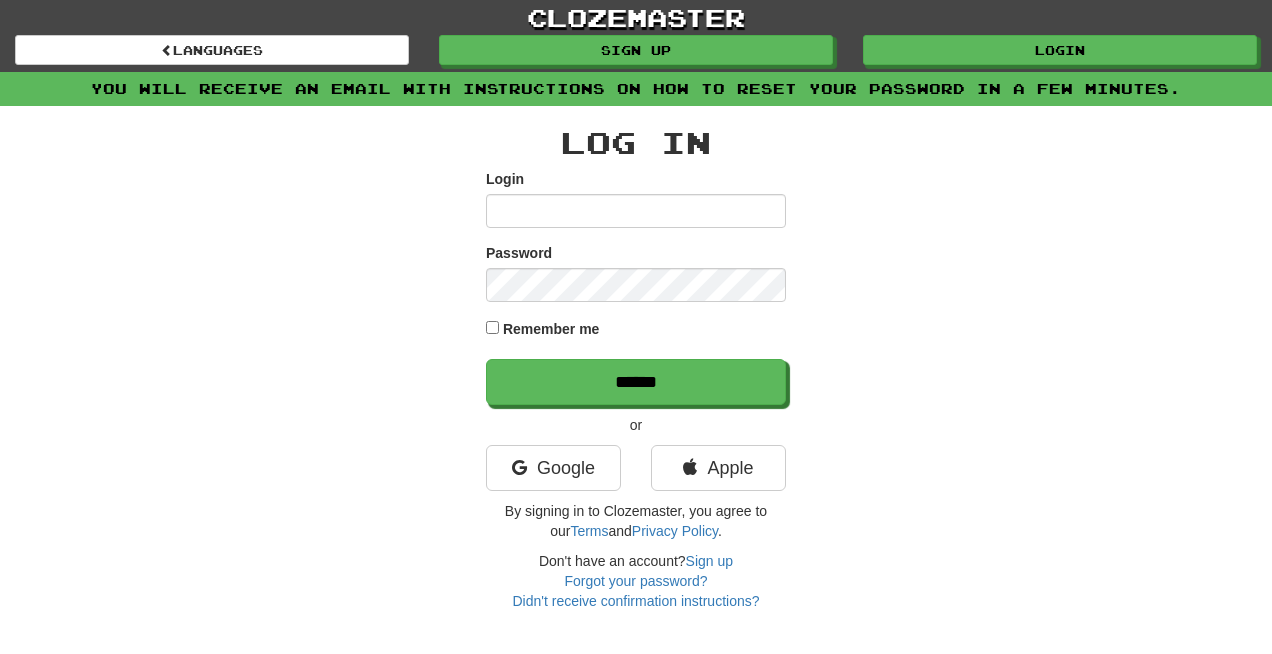 scroll, scrollTop: 0, scrollLeft: 0, axis: both 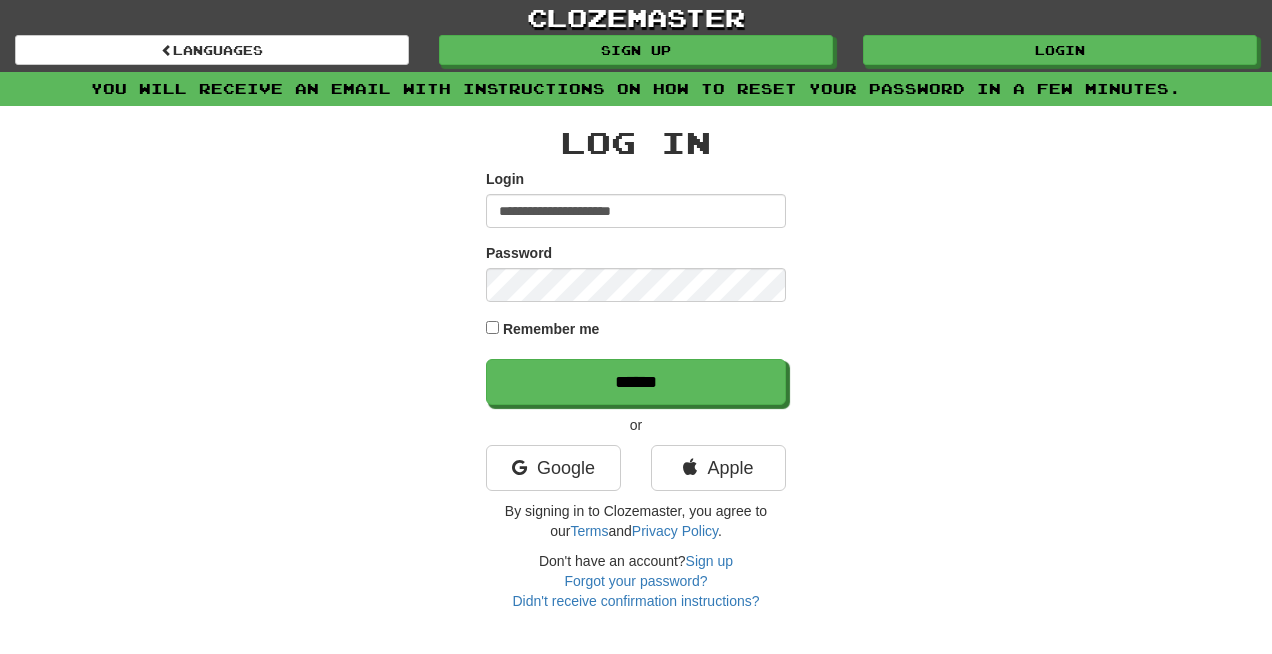 type on "**********" 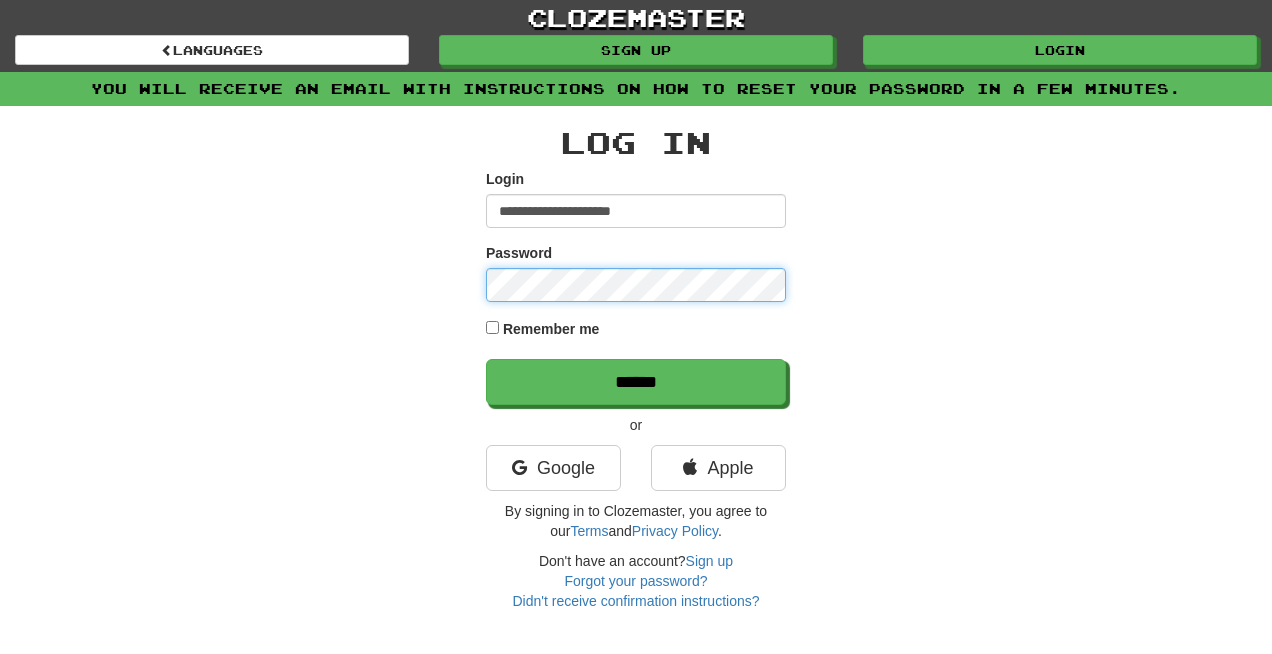 click on "******" at bounding box center (636, 382) 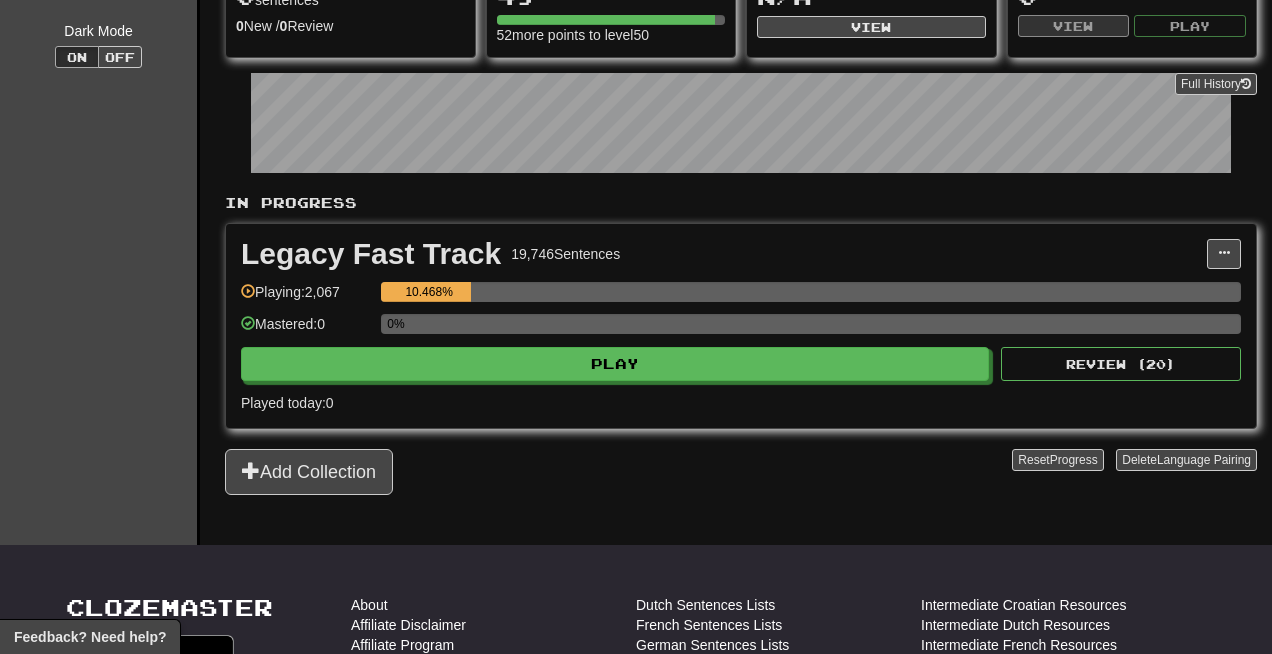 scroll, scrollTop: 263, scrollLeft: 0, axis: vertical 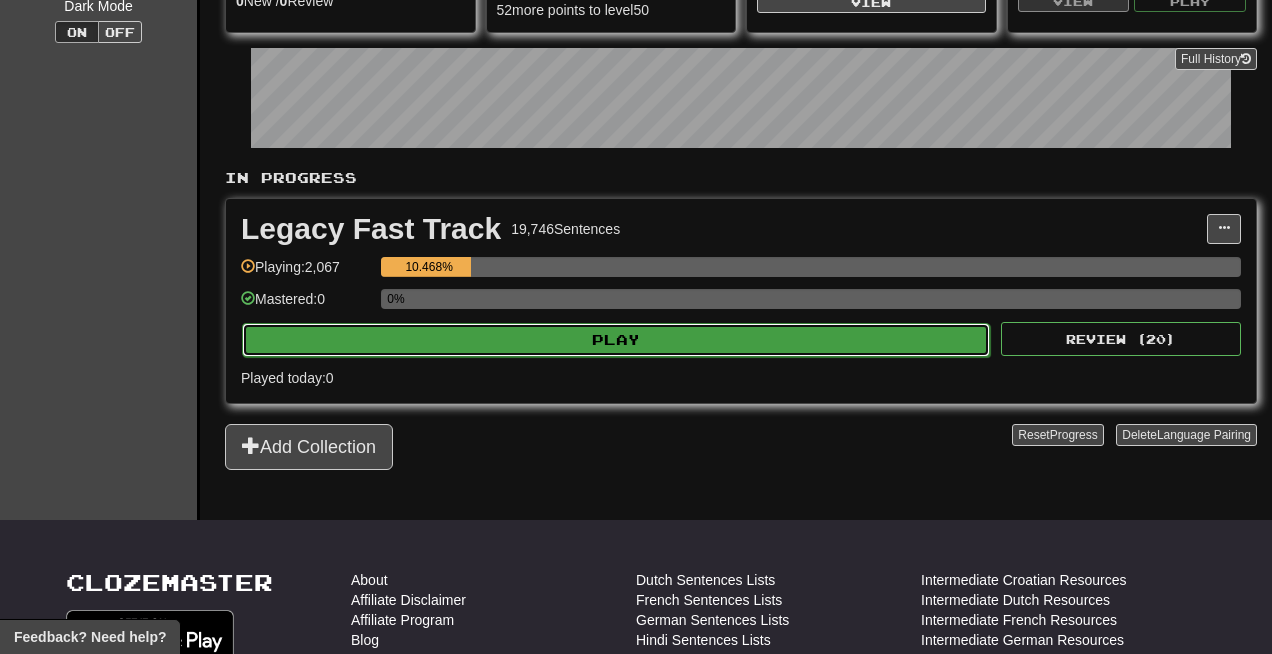 click on "Play" at bounding box center [616, 340] 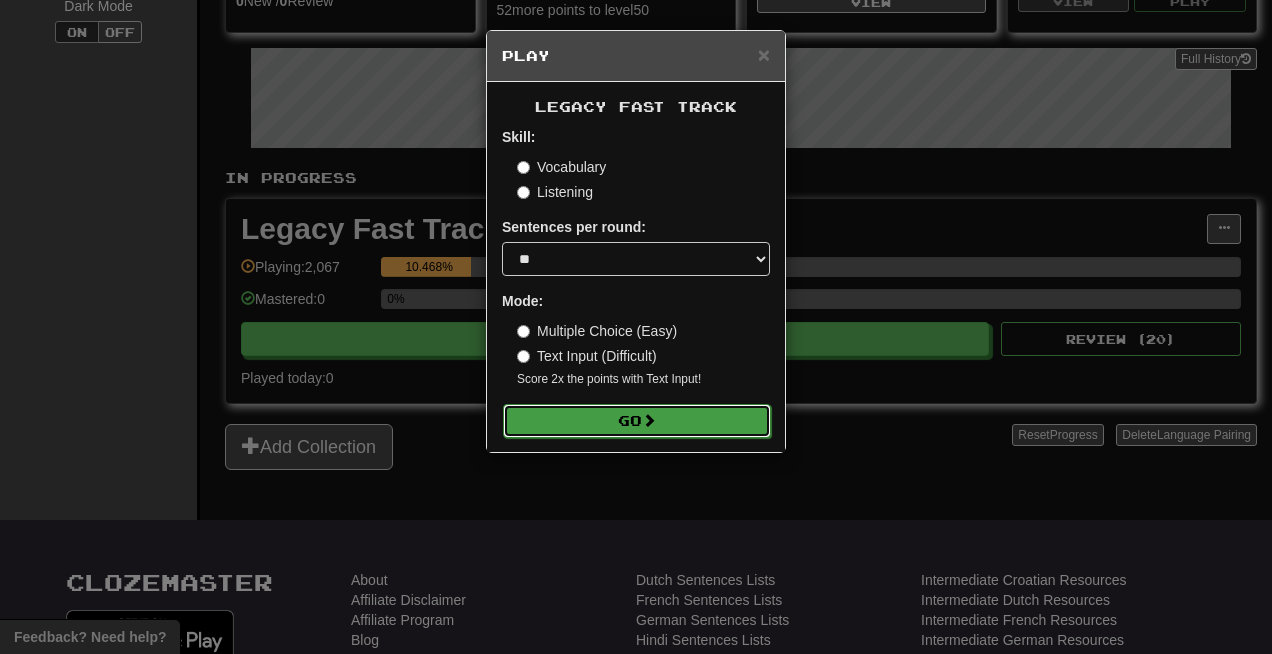 click on "Go" at bounding box center (637, 421) 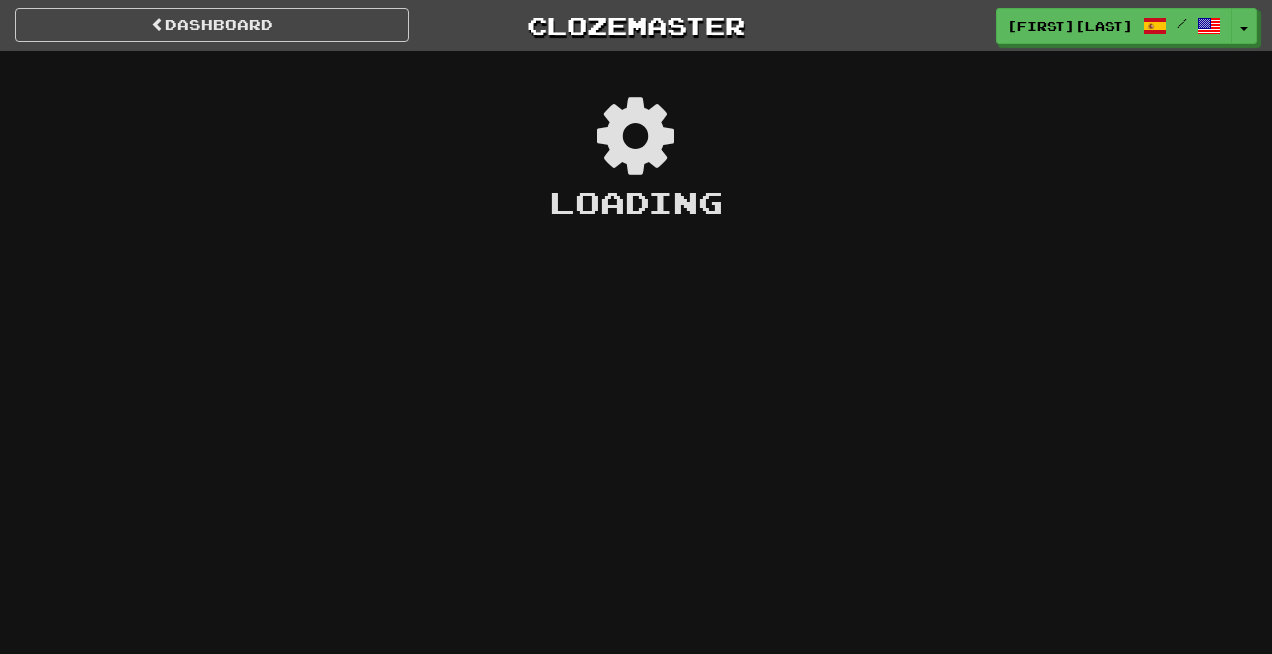 scroll, scrollTop: 0, scrollLeft: 0, axis: both 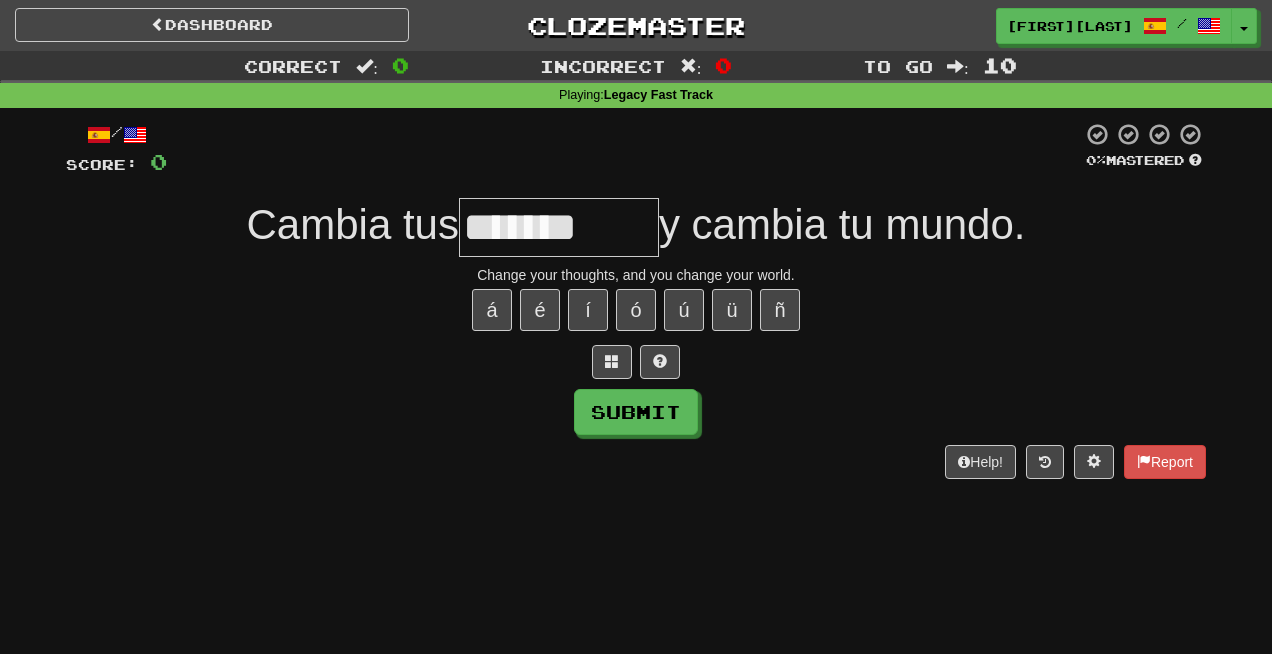 type on "**********" 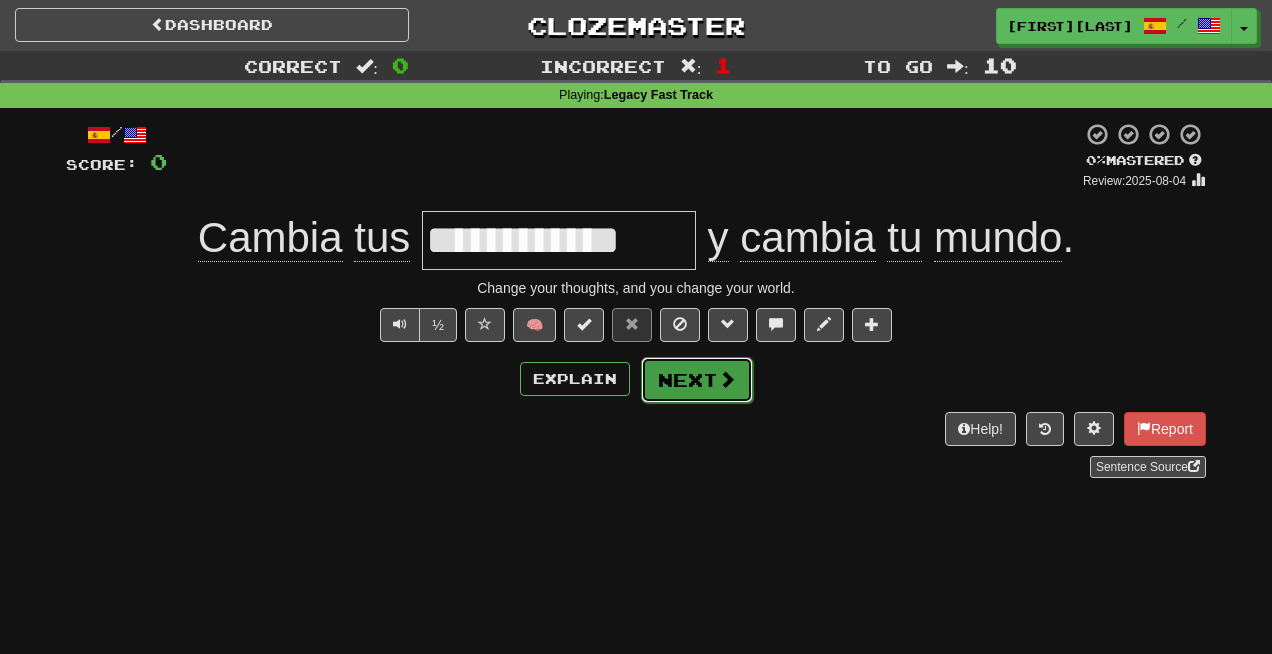 click on "Next" at bounding box center [697, 380] 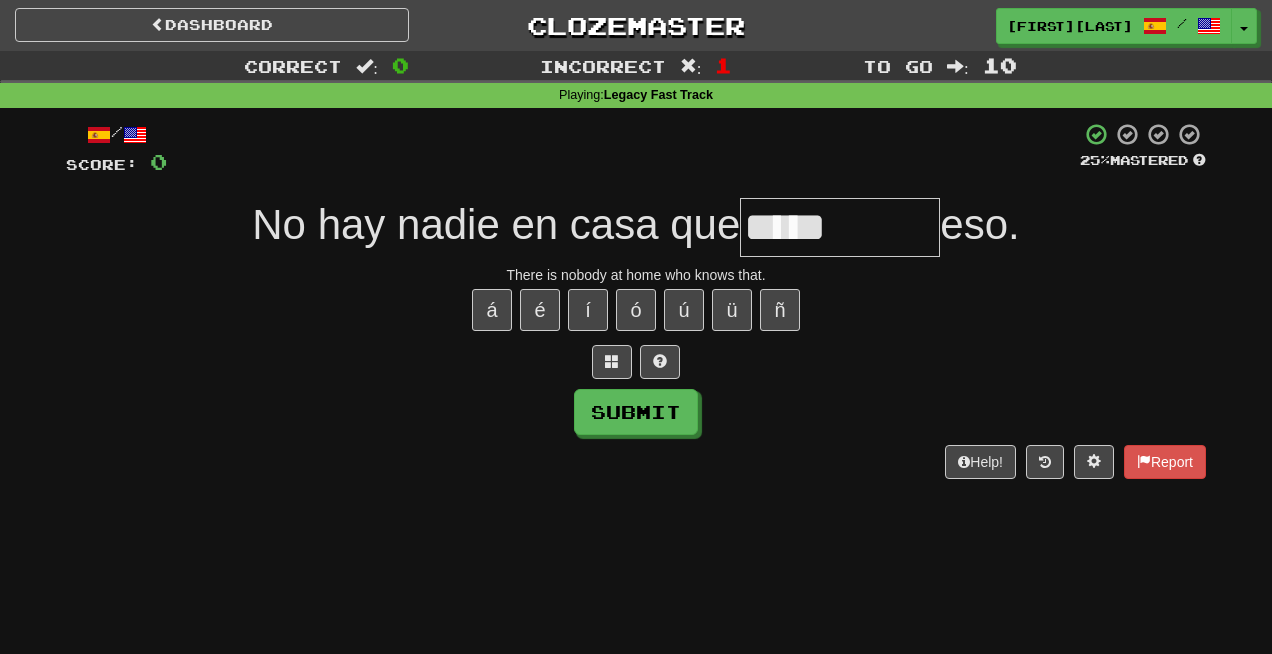 type on "****" 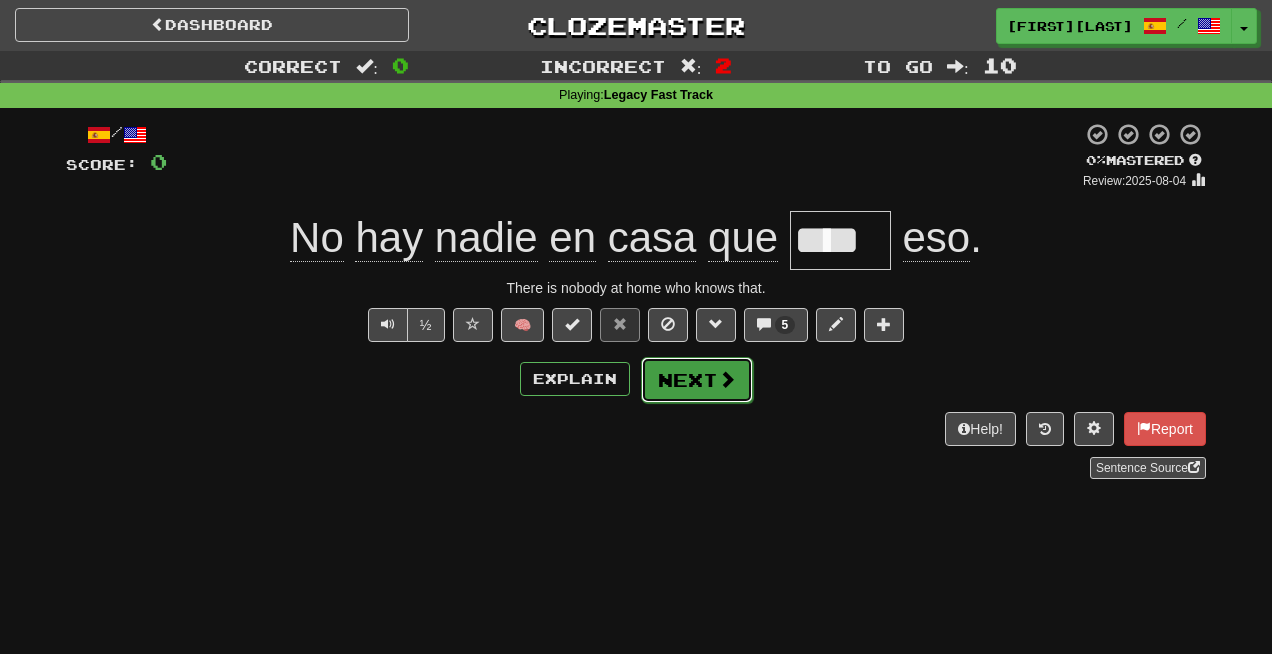 click on "Next" at bounding box center [697, 380] 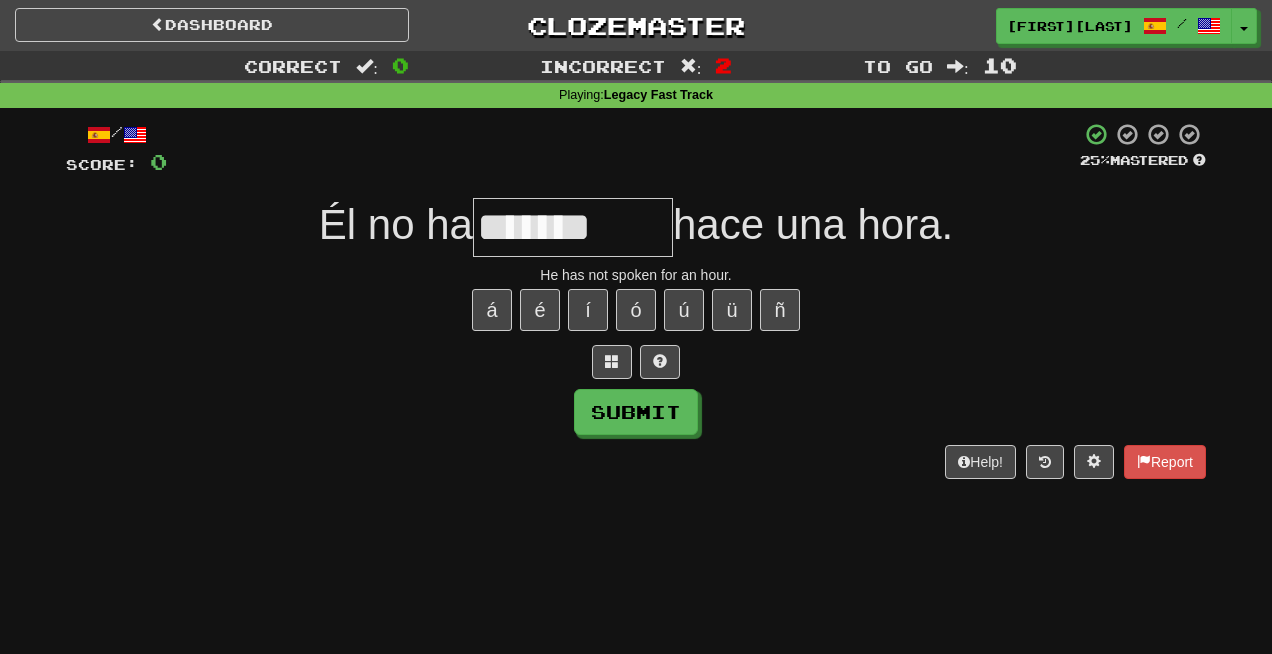 type on "*******" 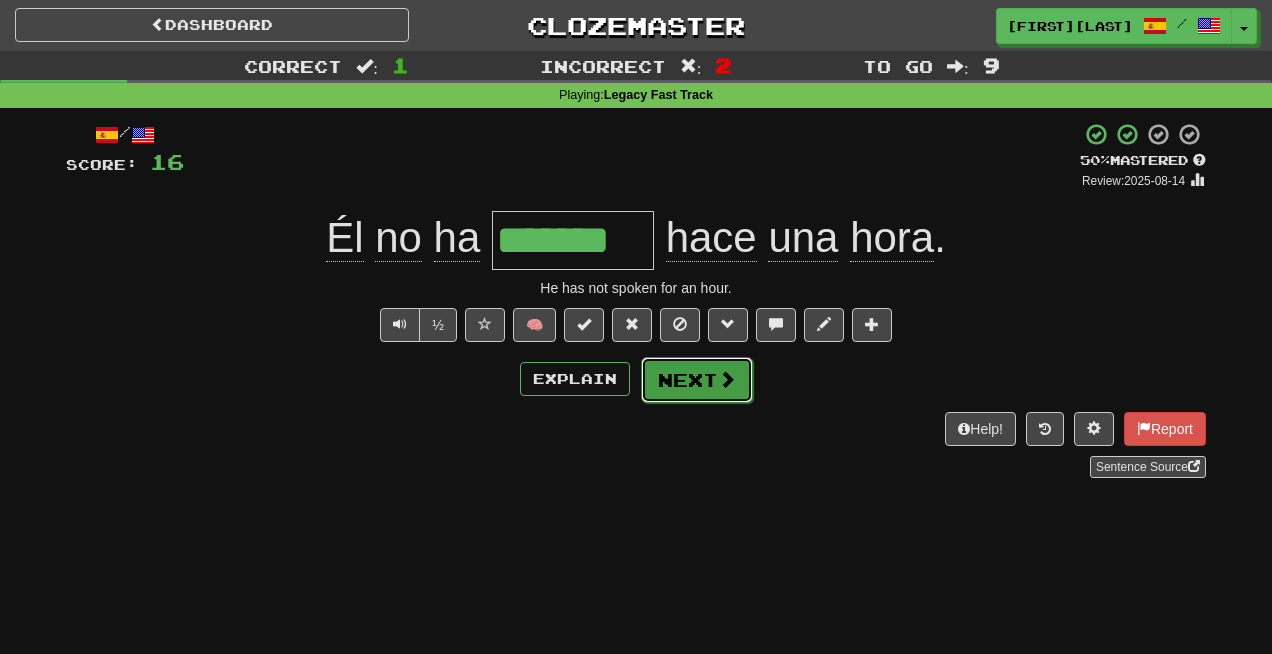 click on "Next" at bounding box center (697, 380) 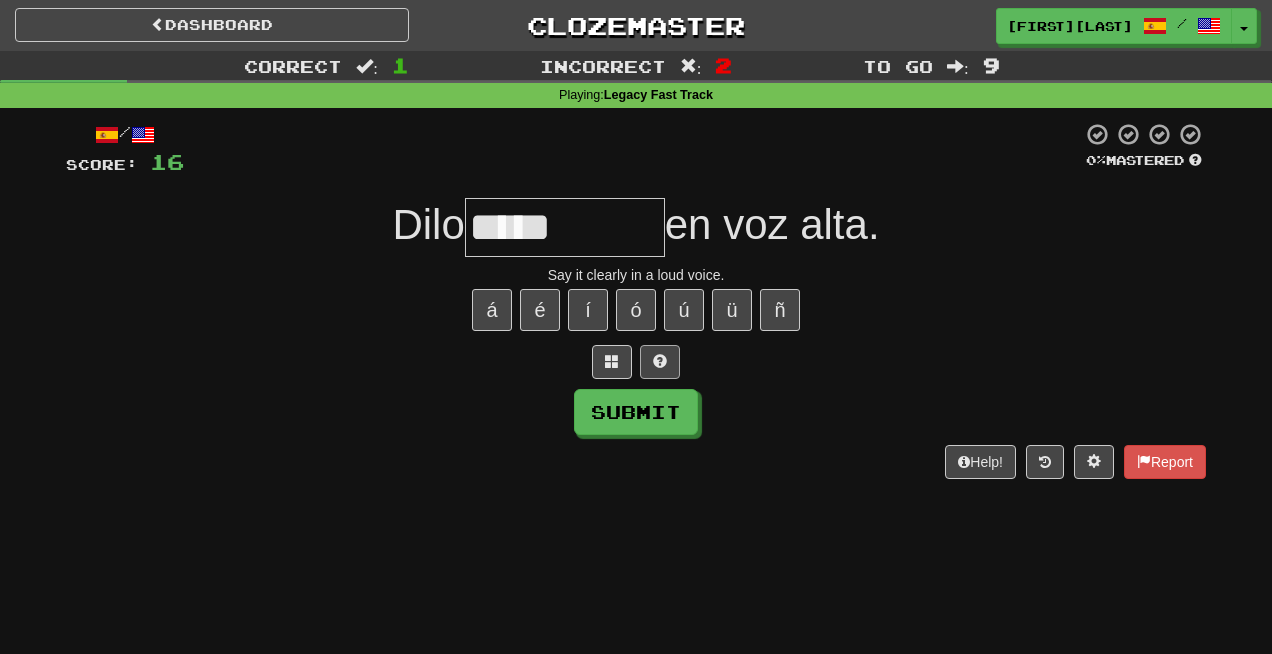 type on "**********" 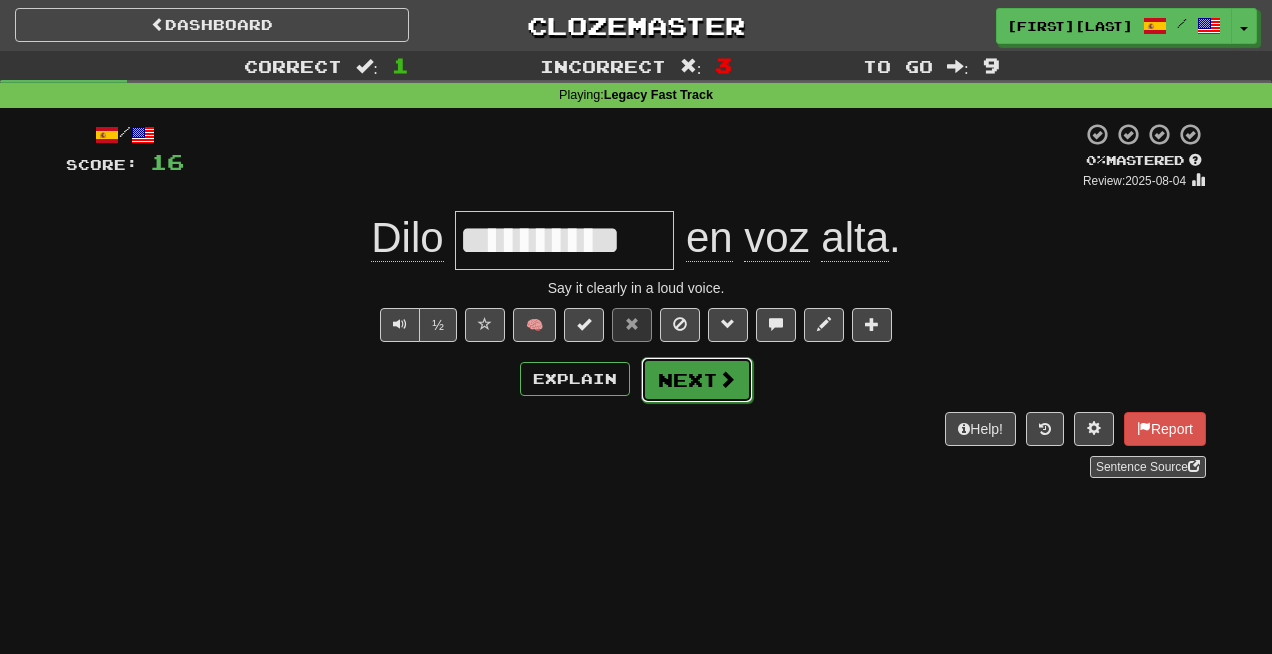 click on "Next" at bounding box center [697, 380] 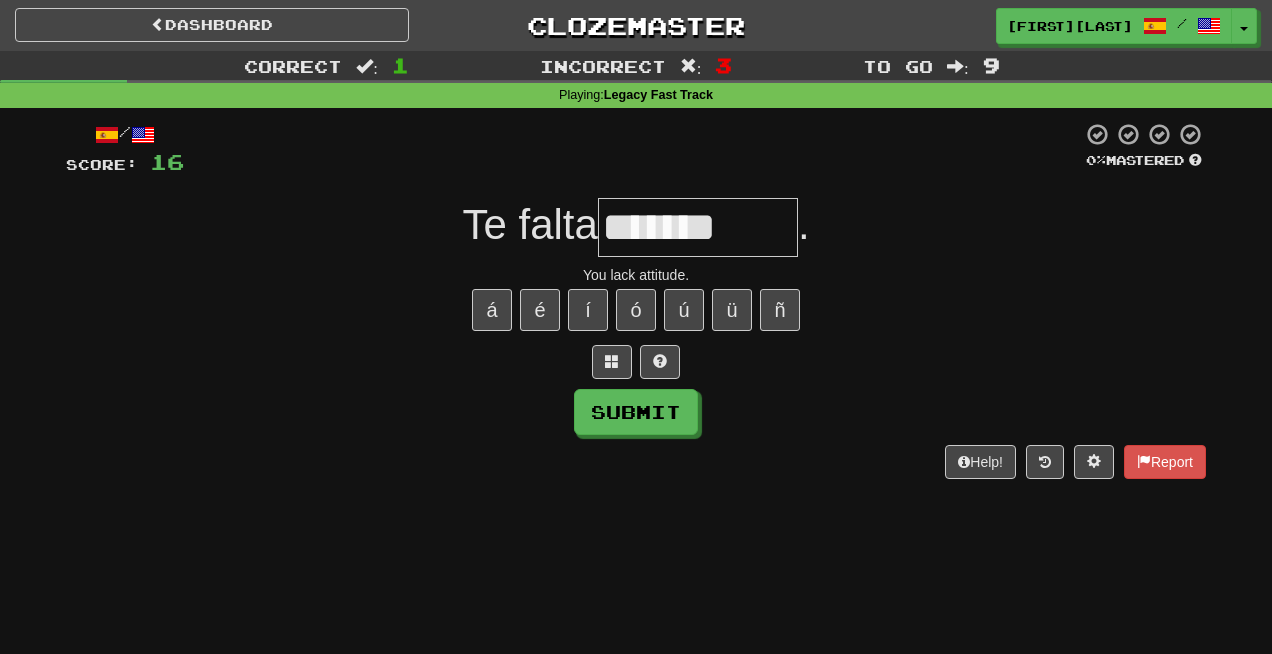 type on "*******" 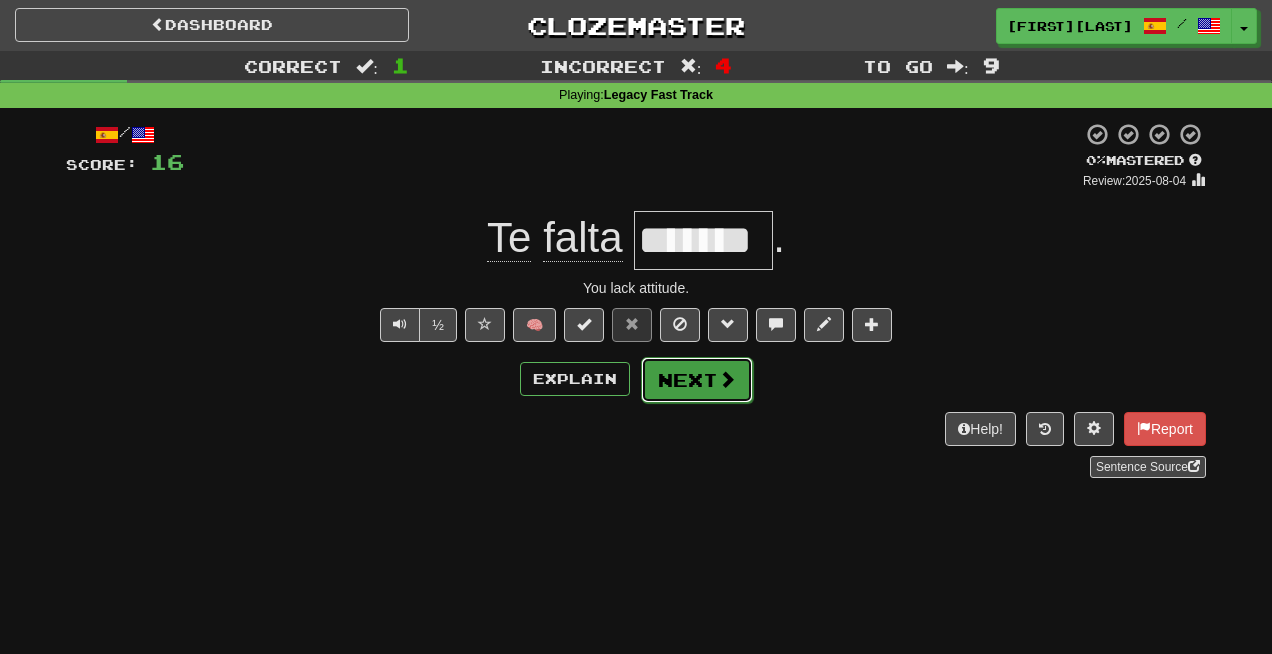 click on "Next" at bounding box center (697, 380) 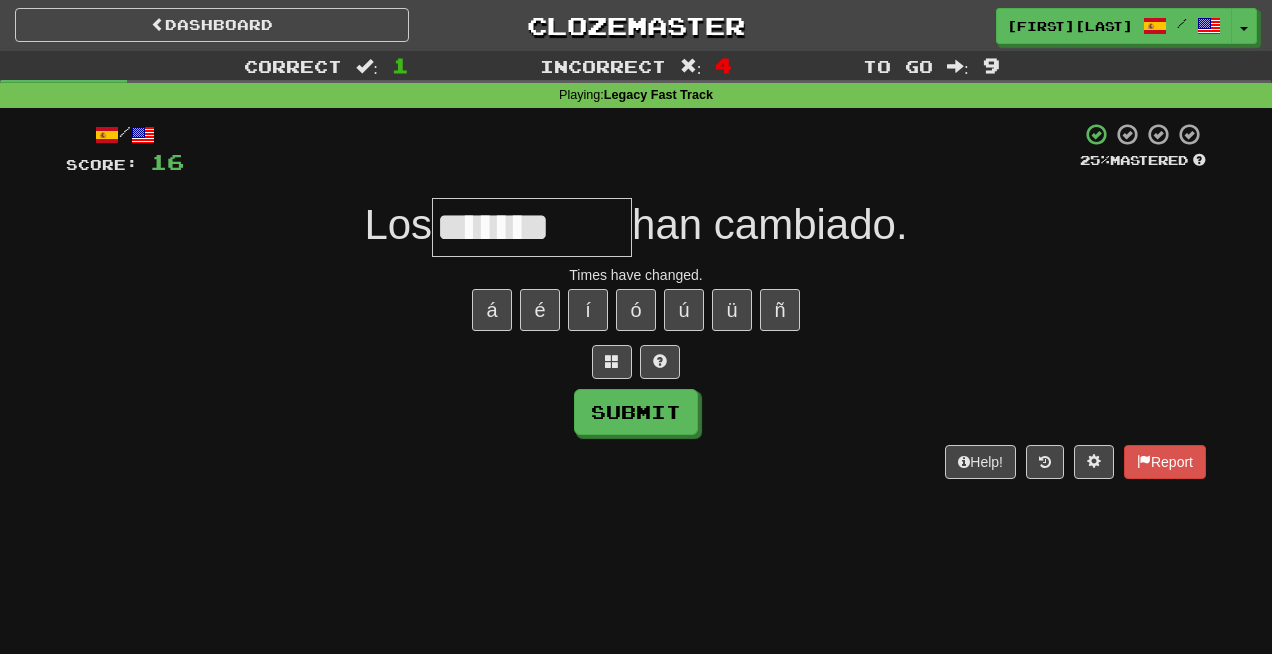 type on "*******" 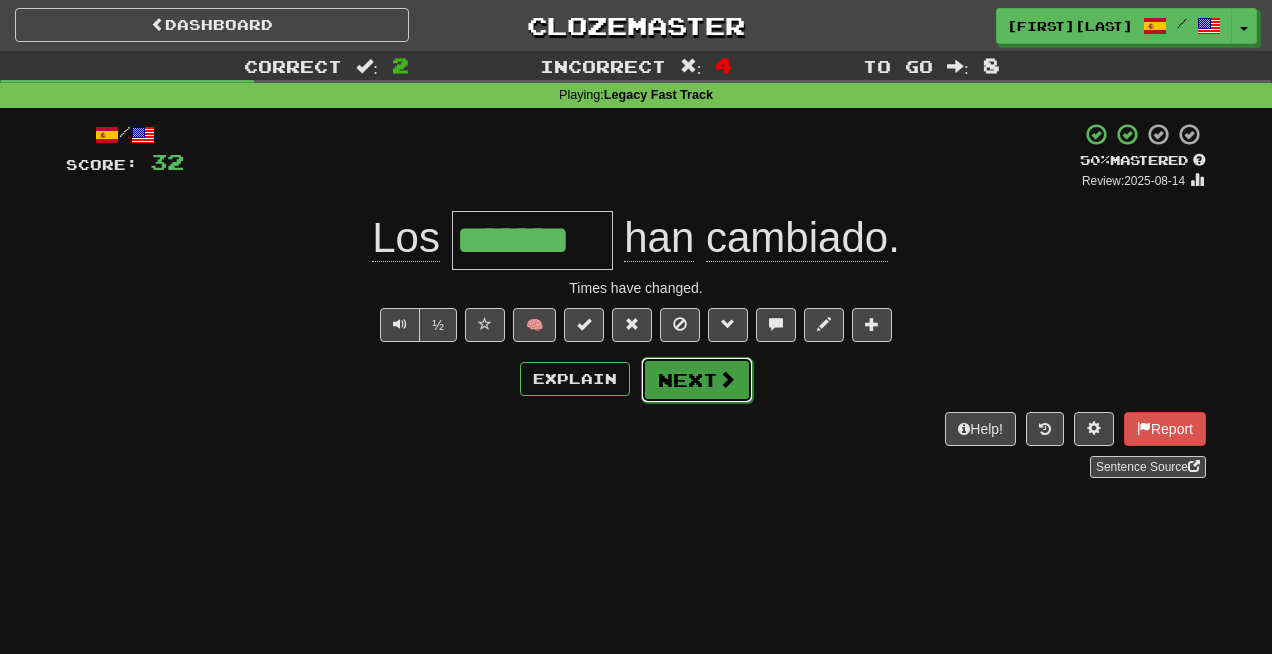 click at bounding box center [727, 379] 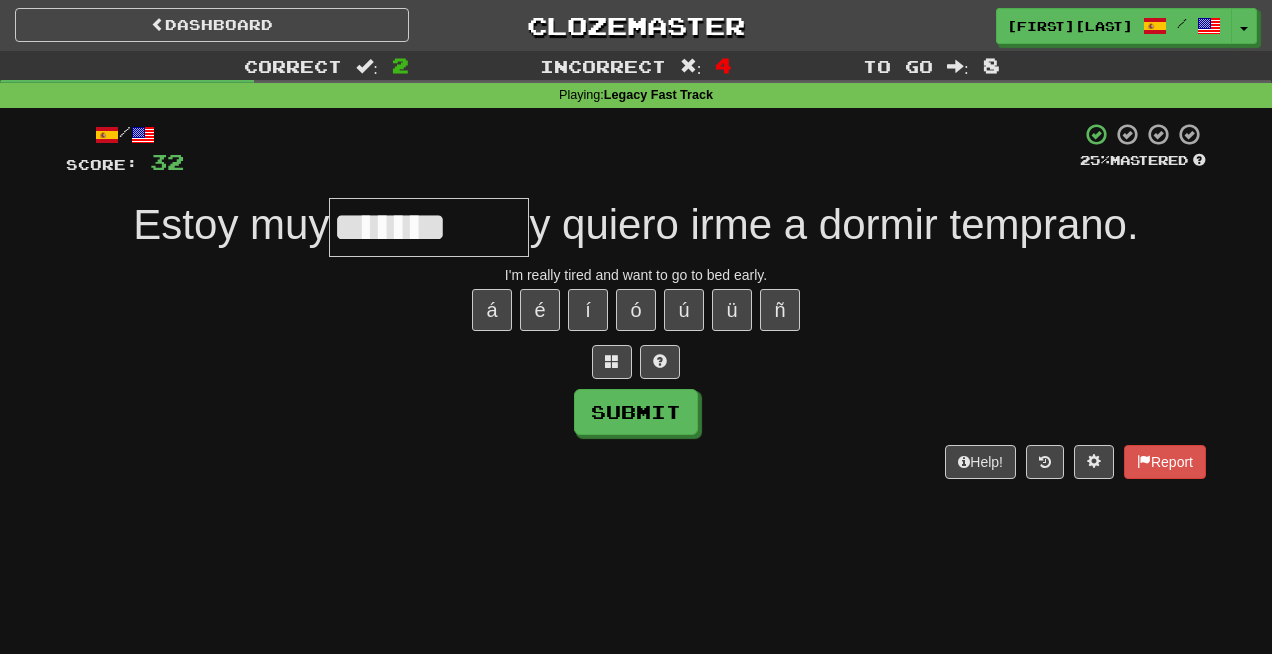 type on "*******" 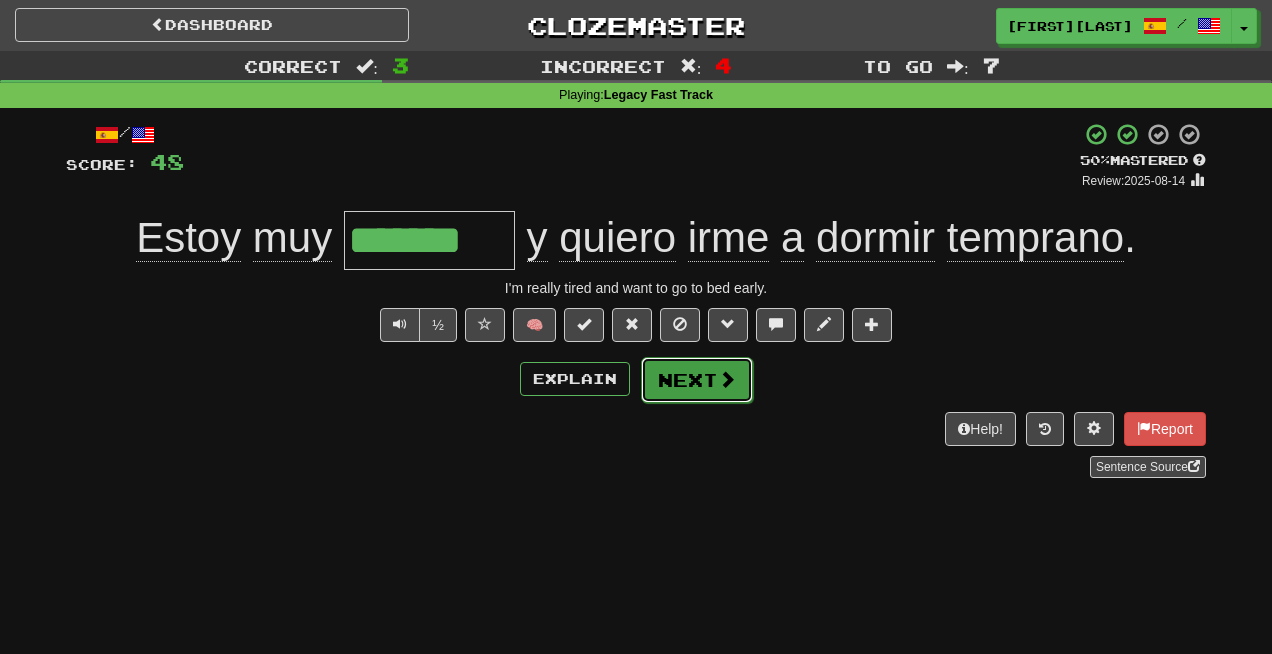 click on "Next" at bounding box center (697, 380) 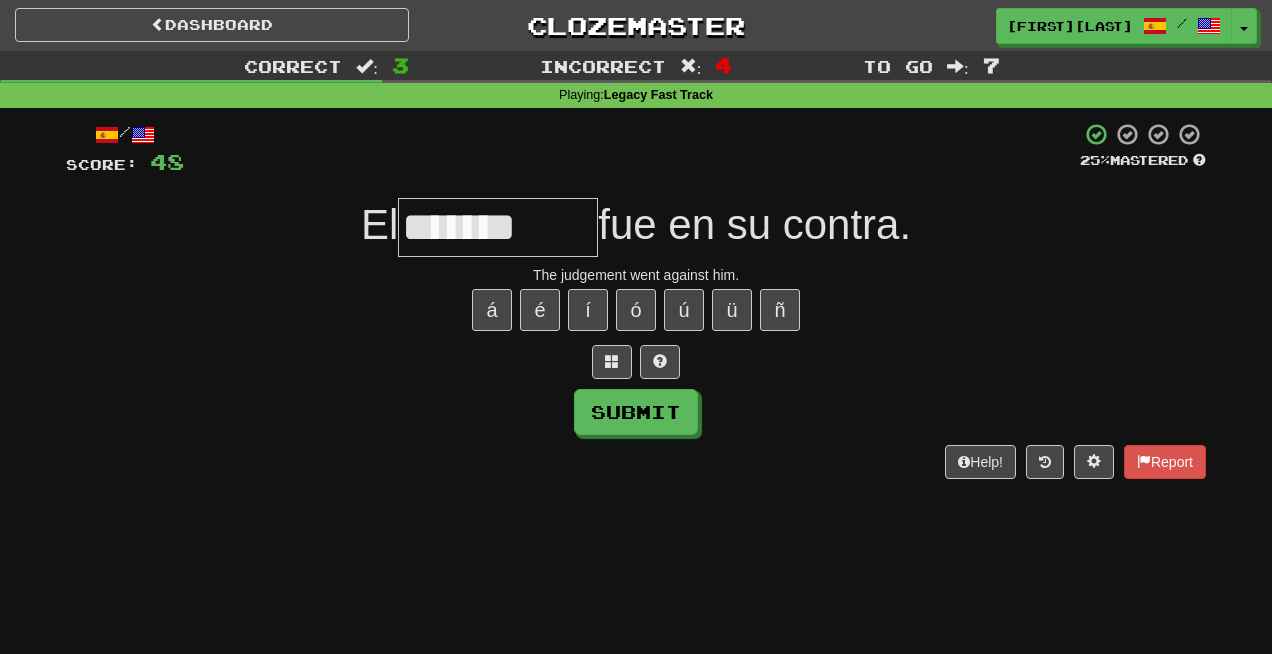 type on "******" 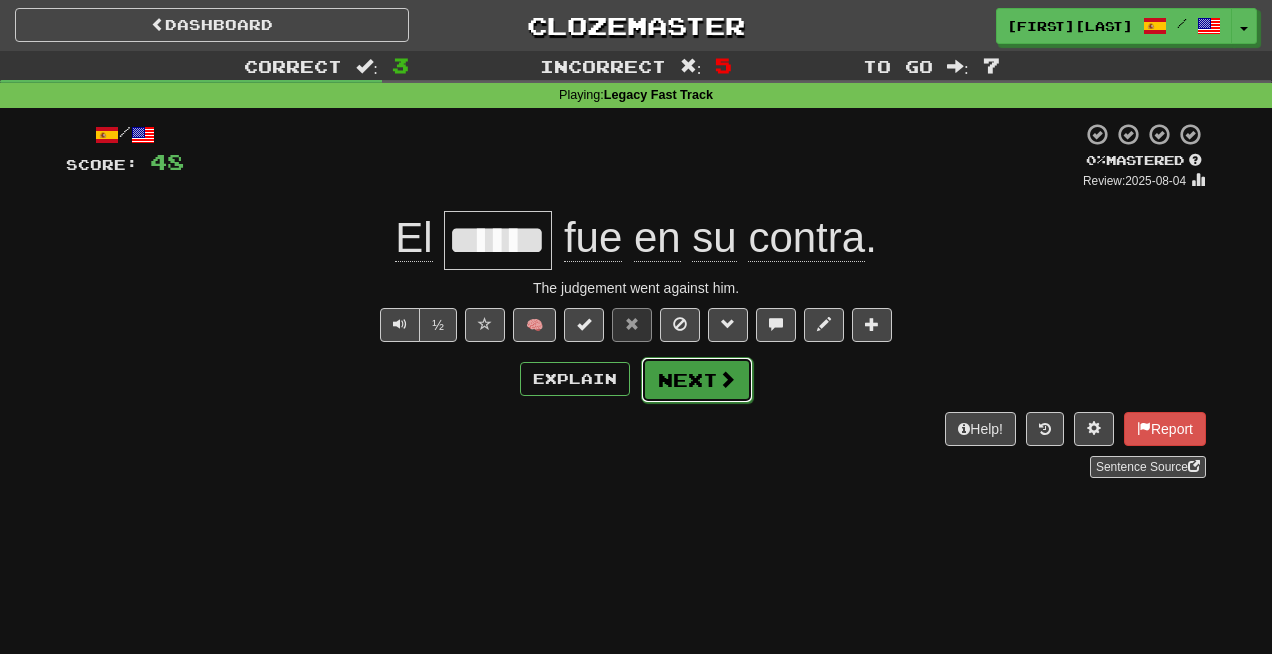 click at bounding box center [727, 379] 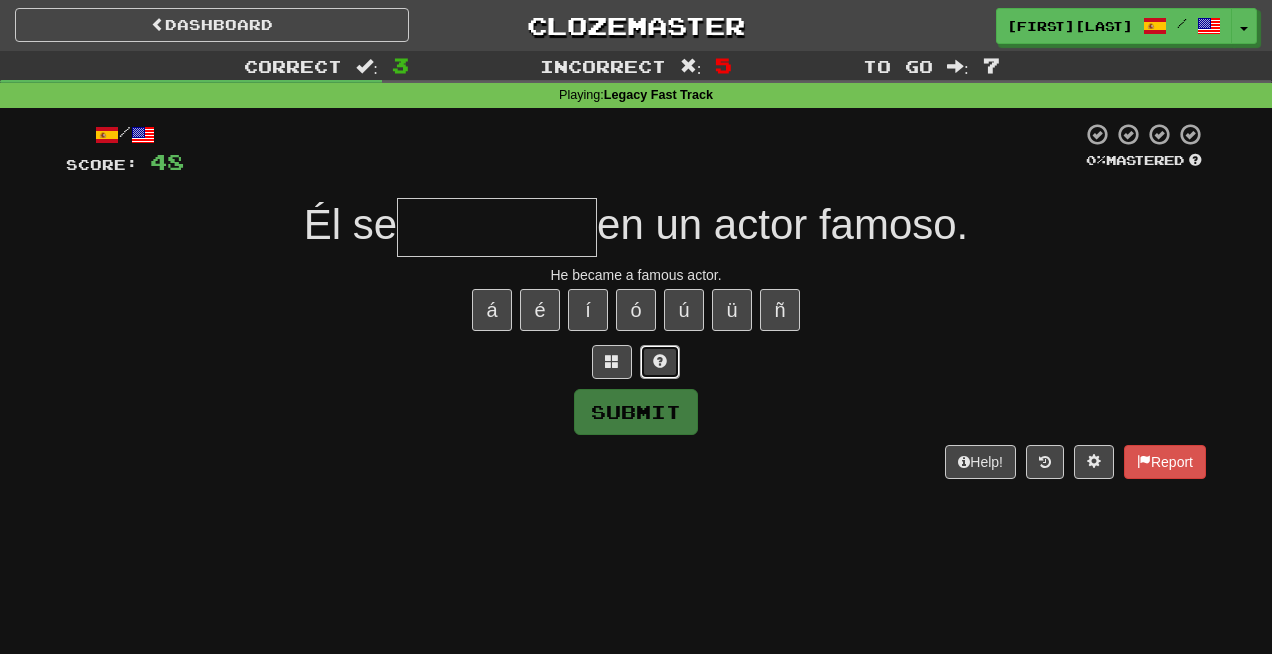 click at bounding box center (660, 362) 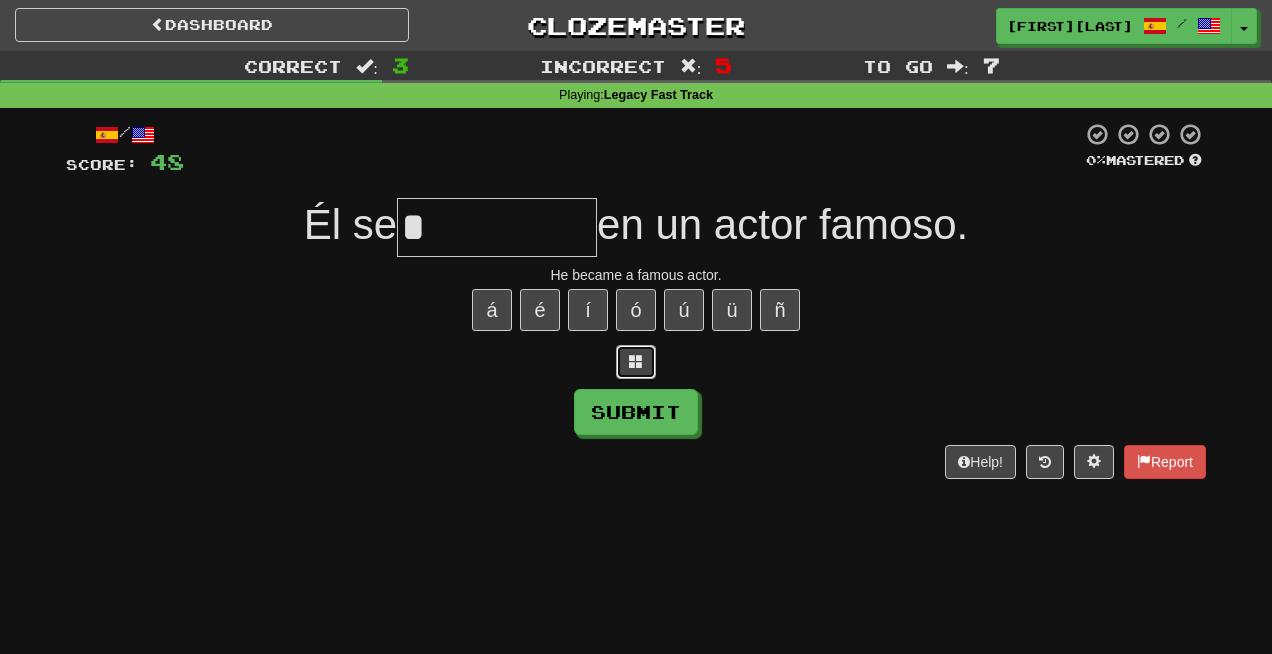 click at bounding box center (636, 361) 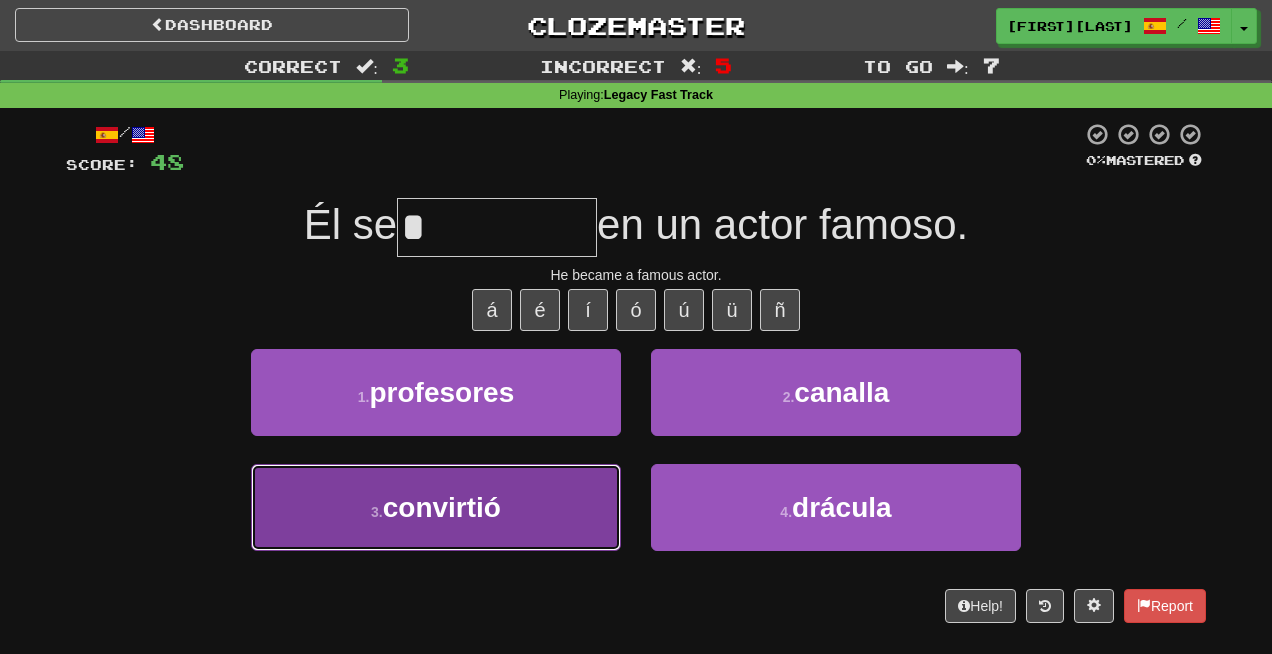 click on "3 .  convirtió" at bounding box center [436, 507] 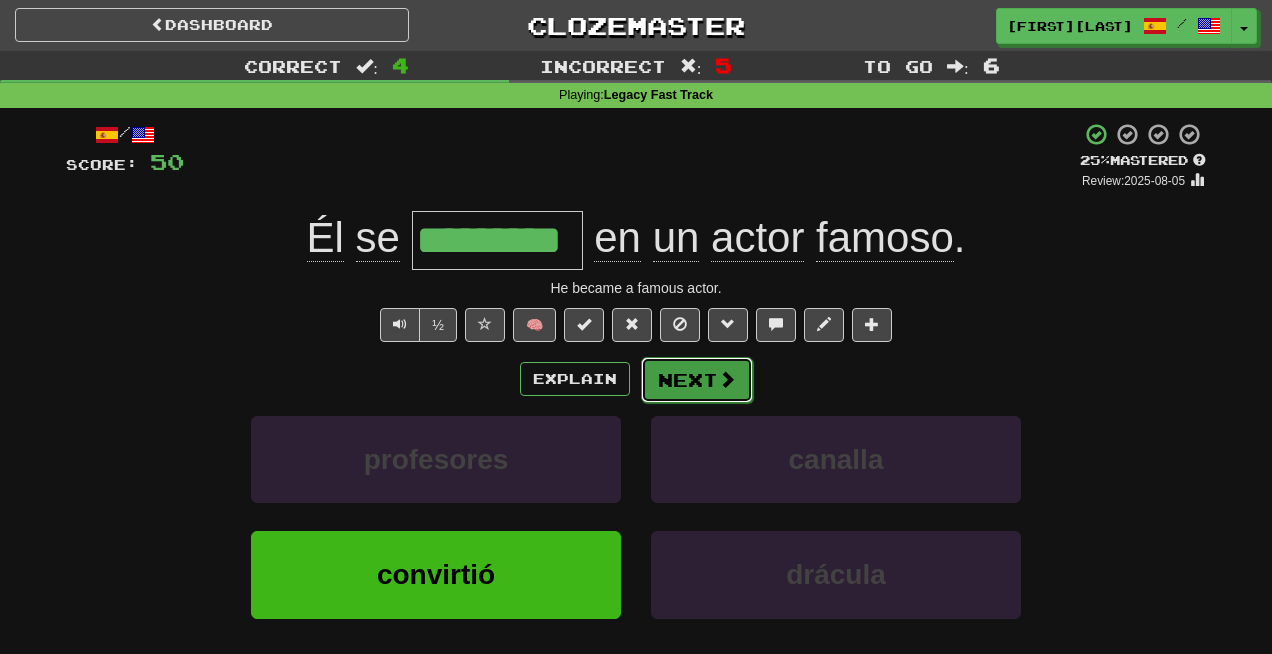 click on "Next" at bounding box center [697, 380] 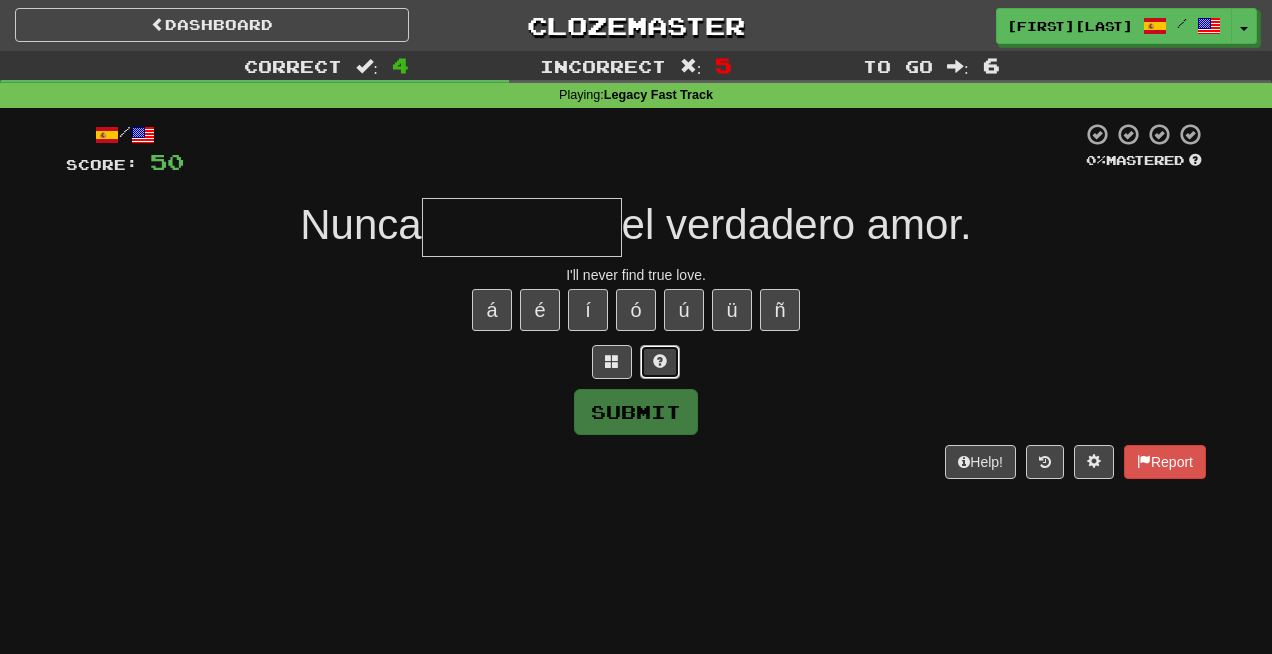 click at bounding box center [660, 362] 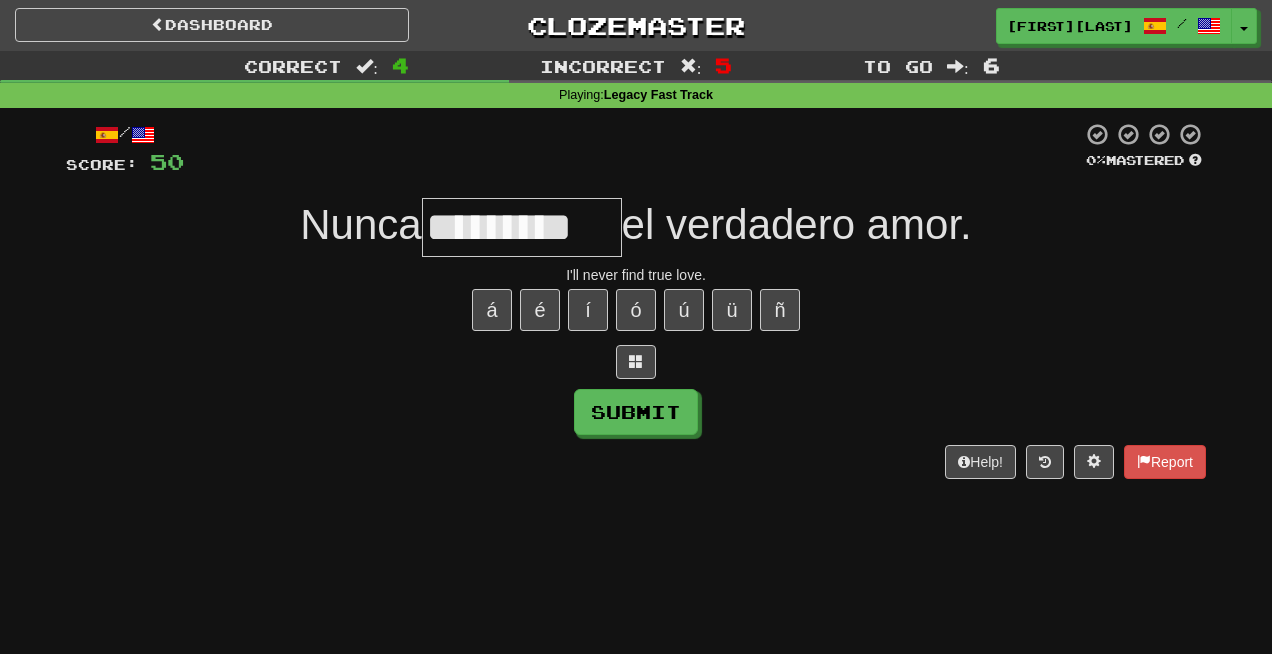 type on "**********" 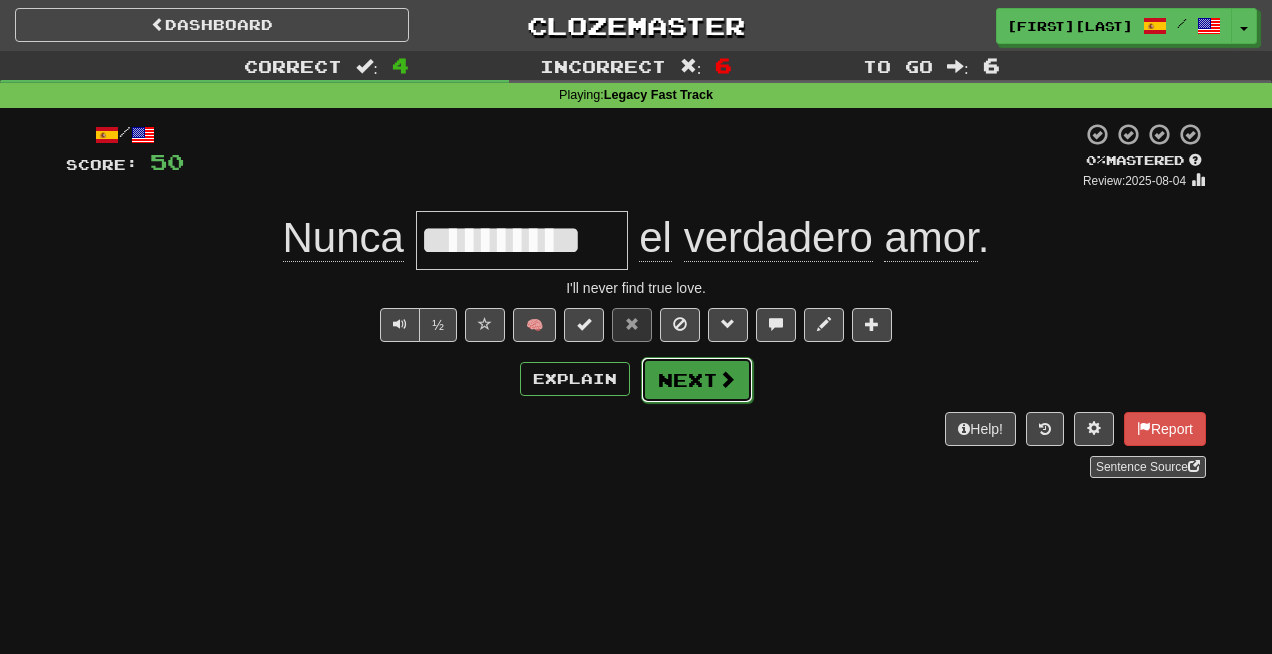 click on "Next" at bounding box center (697, 380) 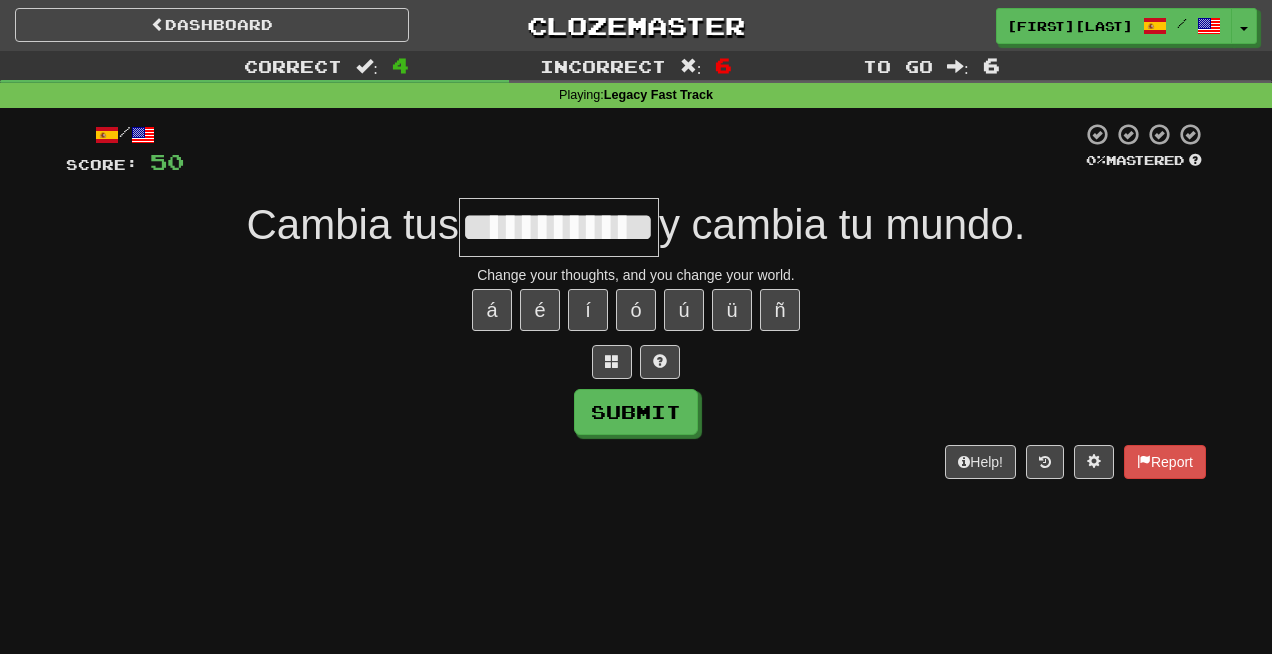 scroll, scrollTop: 0, scrollLeft: 71, axis: horizontal 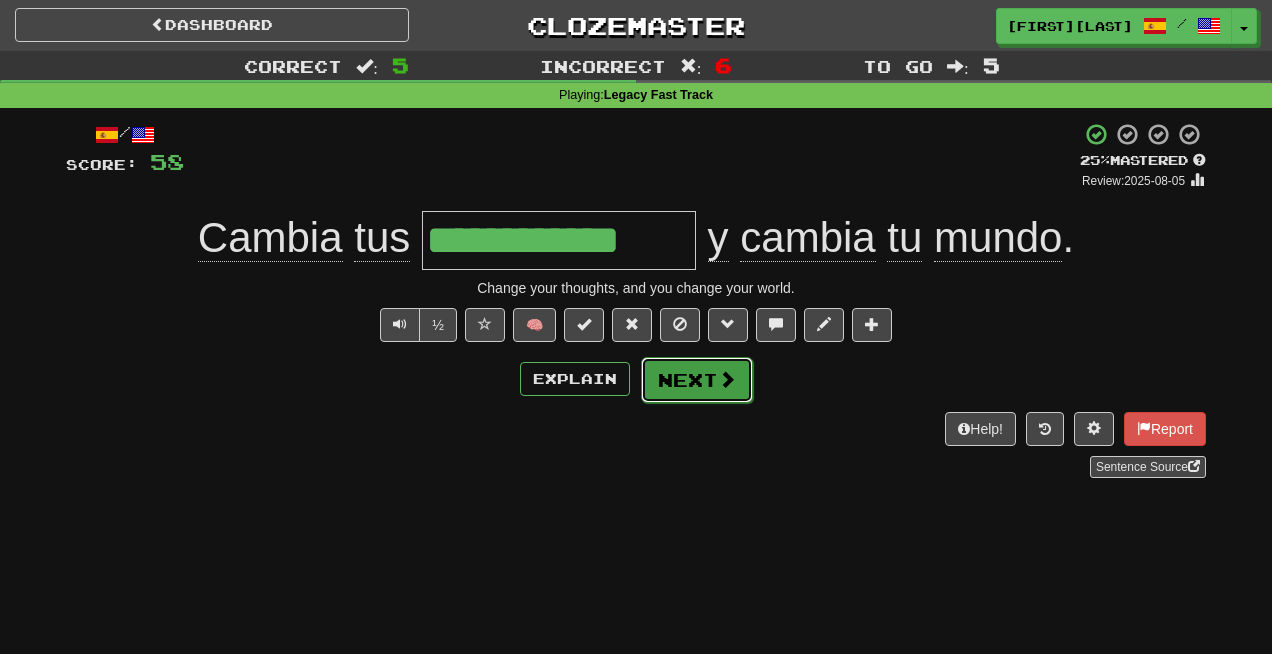 click at bounding box center [727, 379] 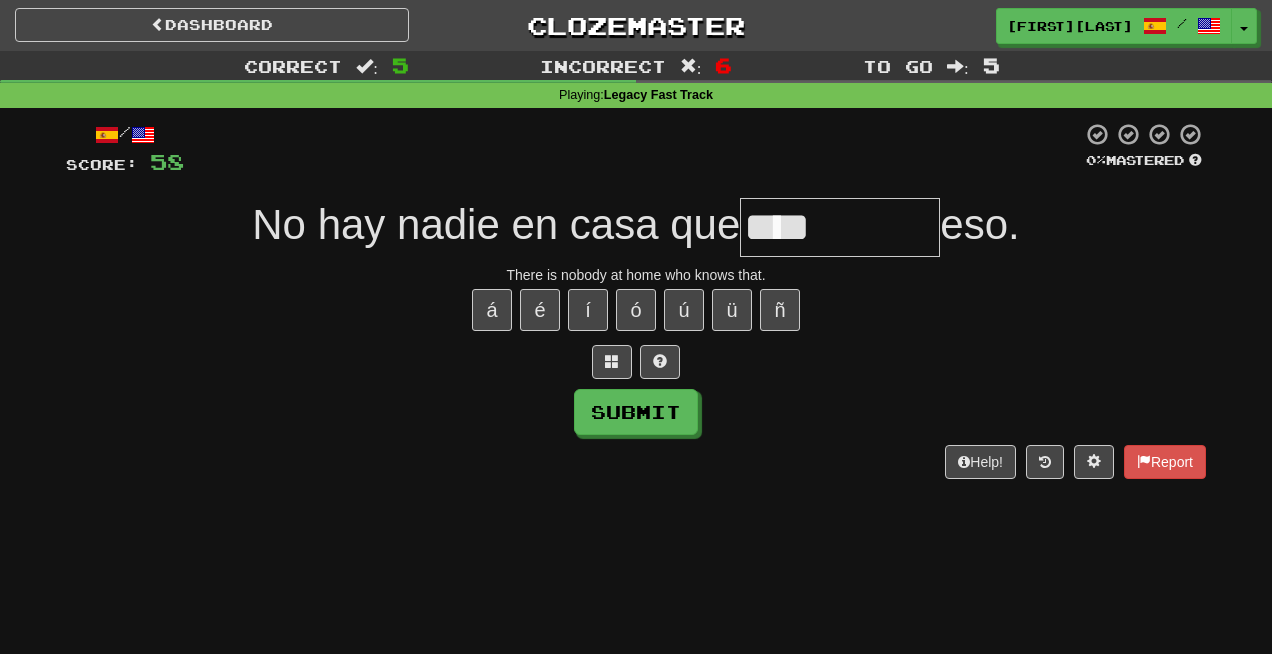 type on "****" 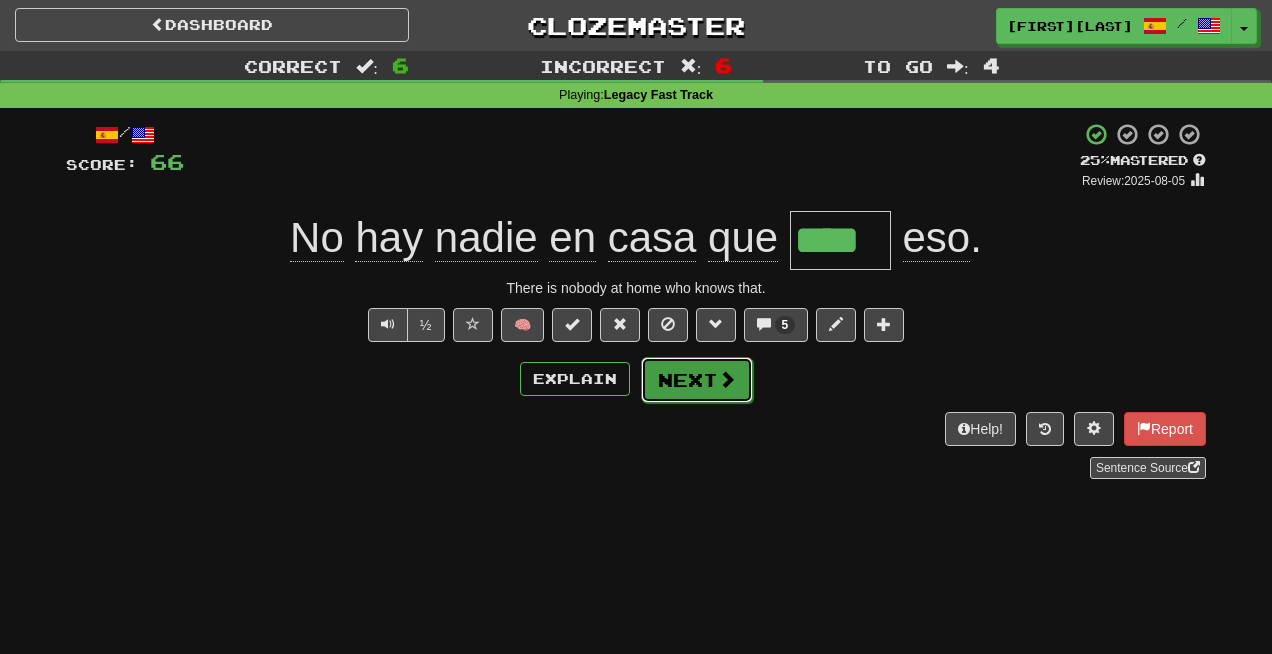 click on "Next" at bounding box center (697, 380) 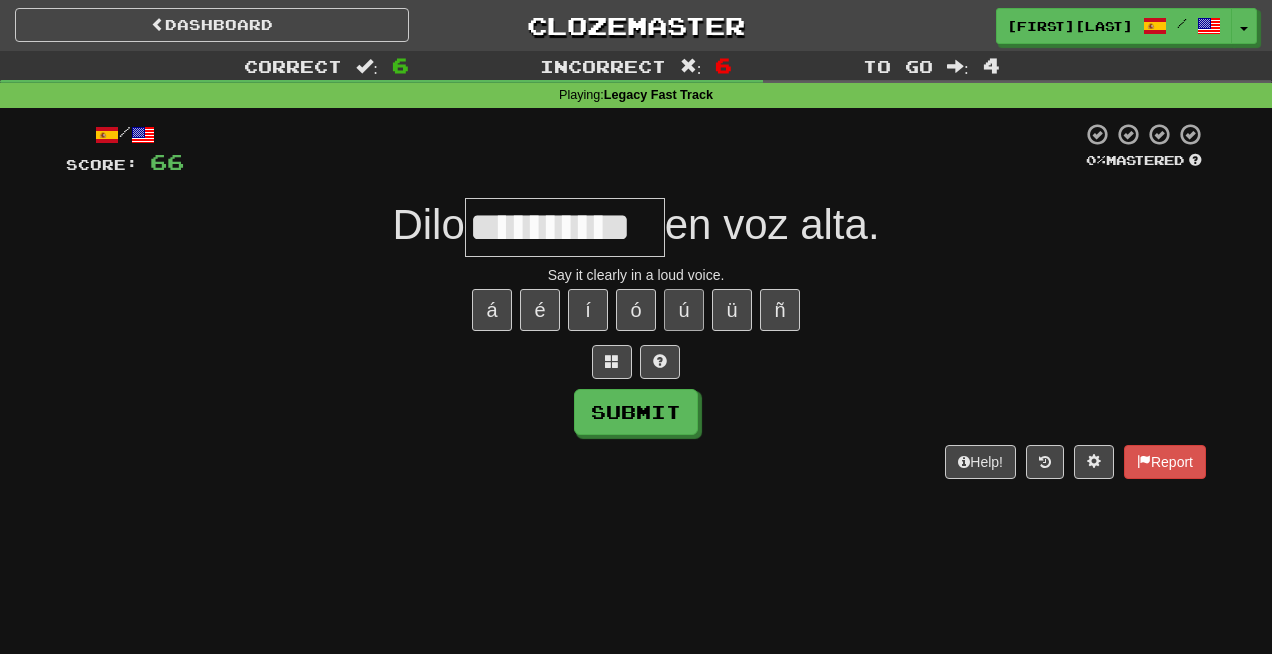 scroll, scrollTop: 0, scrollLeft: 17, axis: horizontal 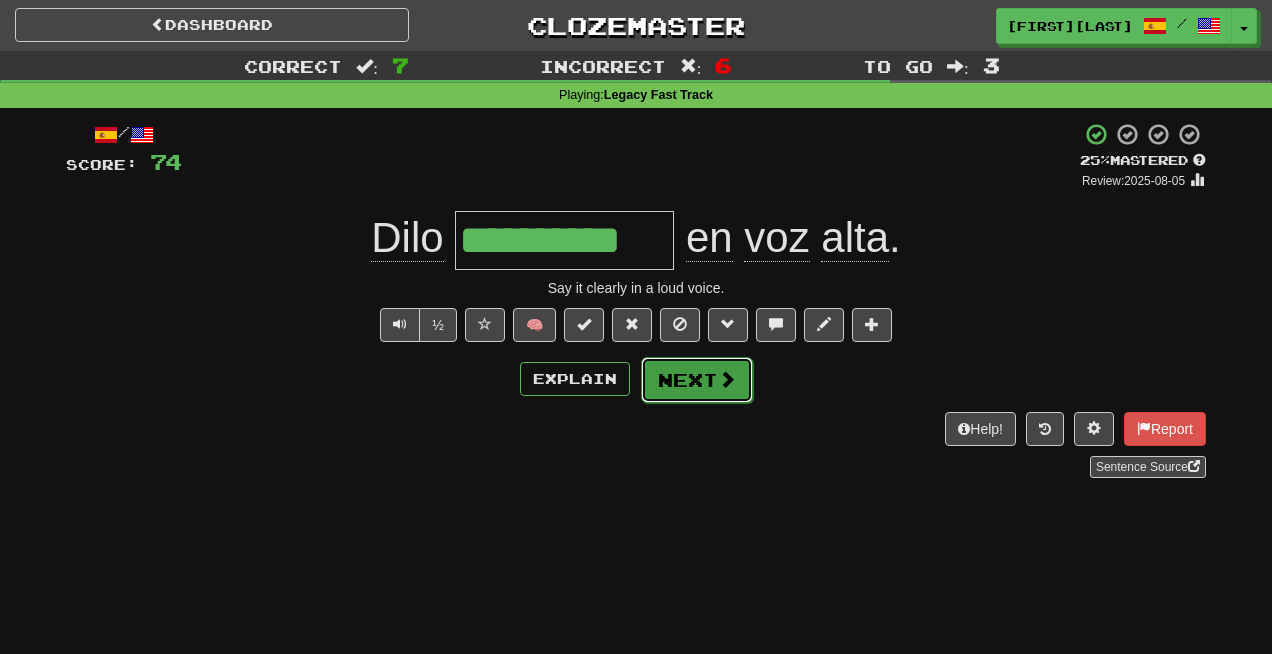 click on "Next" at bounding box center (697, 380) 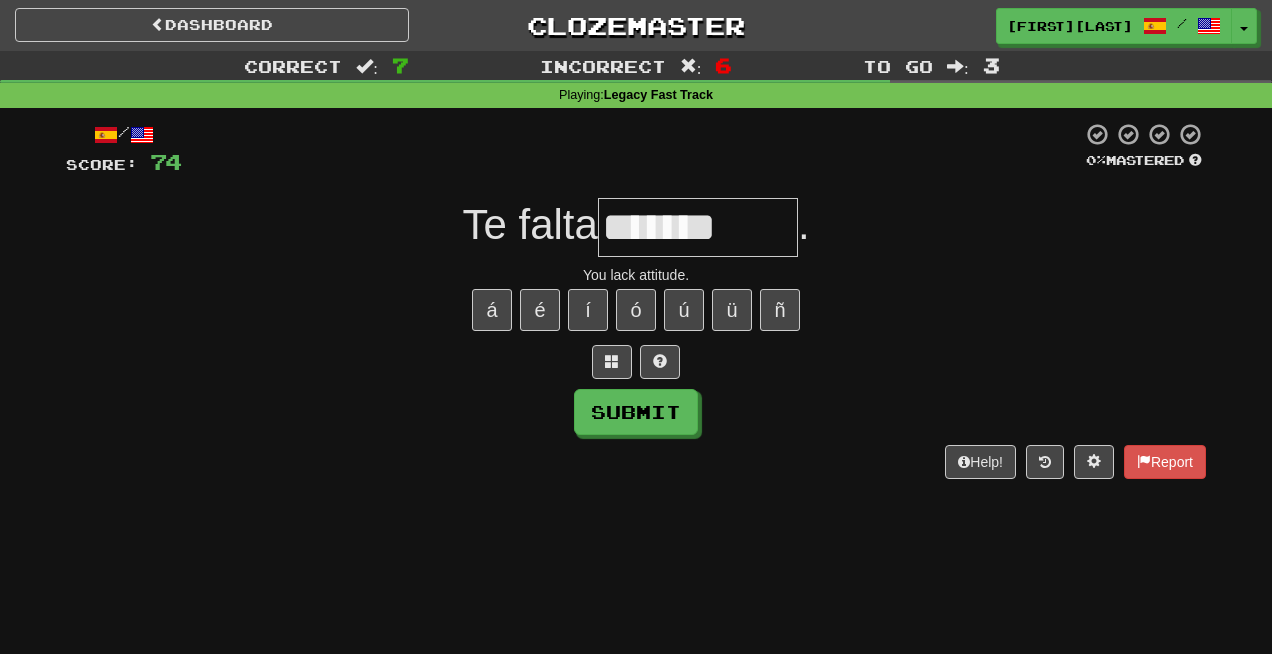 type on "*******" 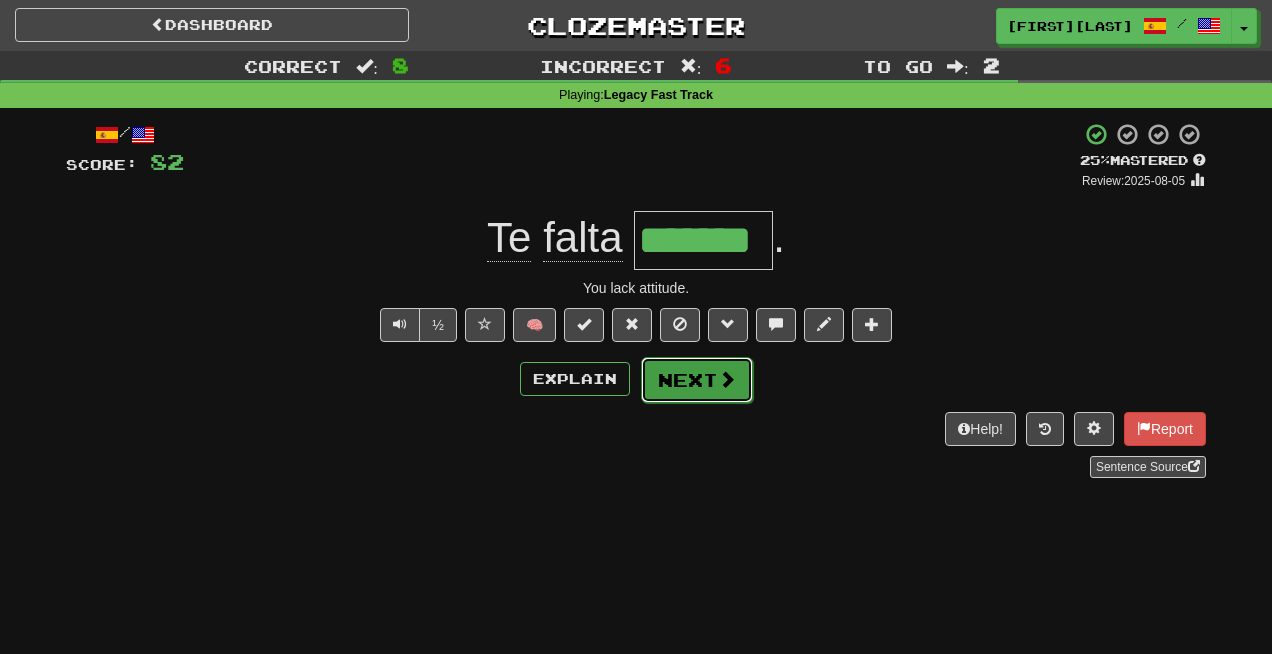 click on "Next" at bounding box center (697, 380) 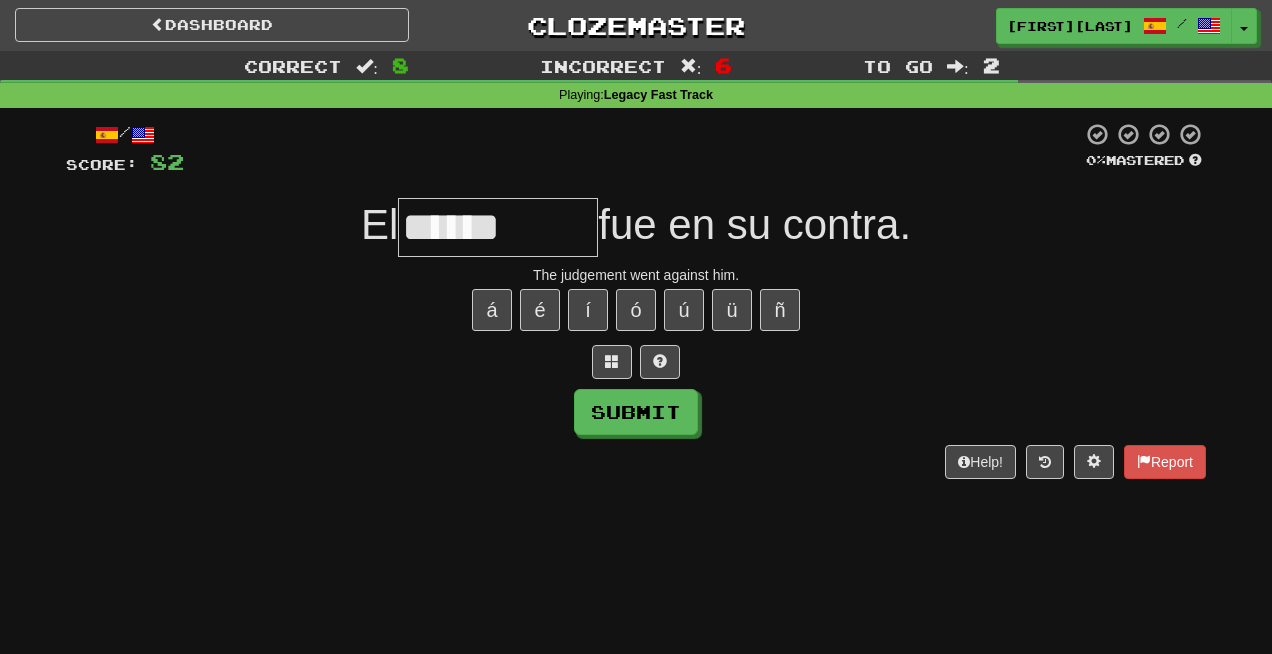 type on "******" 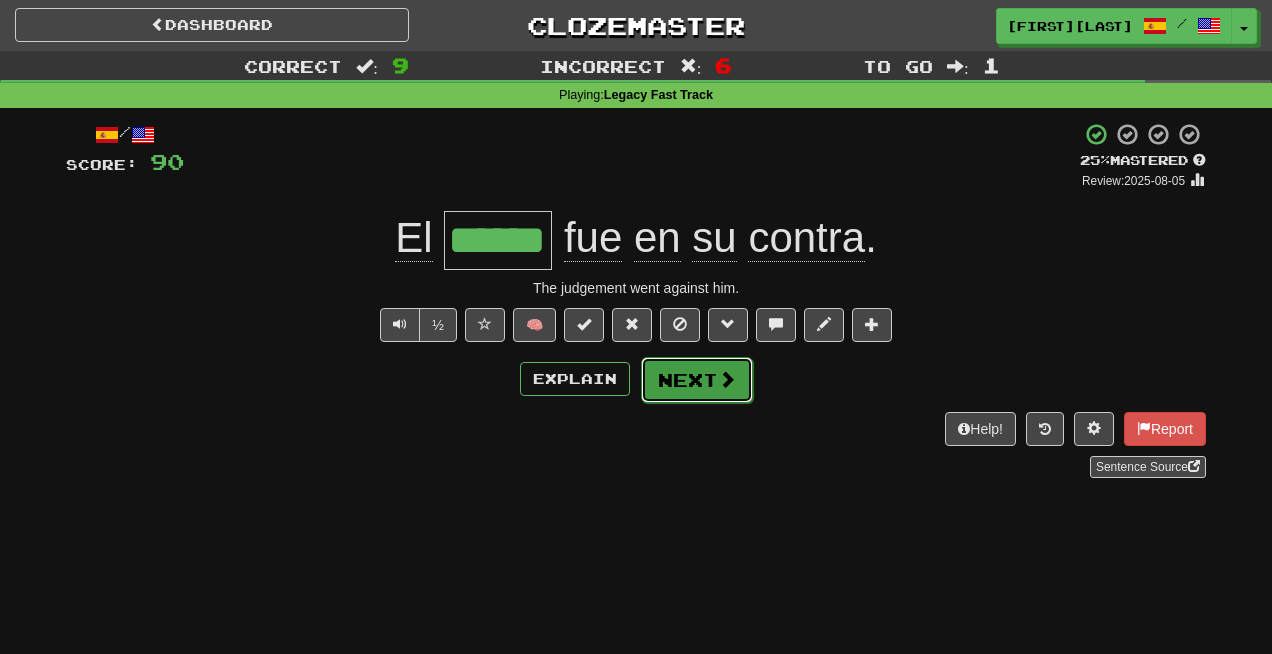 click on "Next" at bounding box center [697, 380] 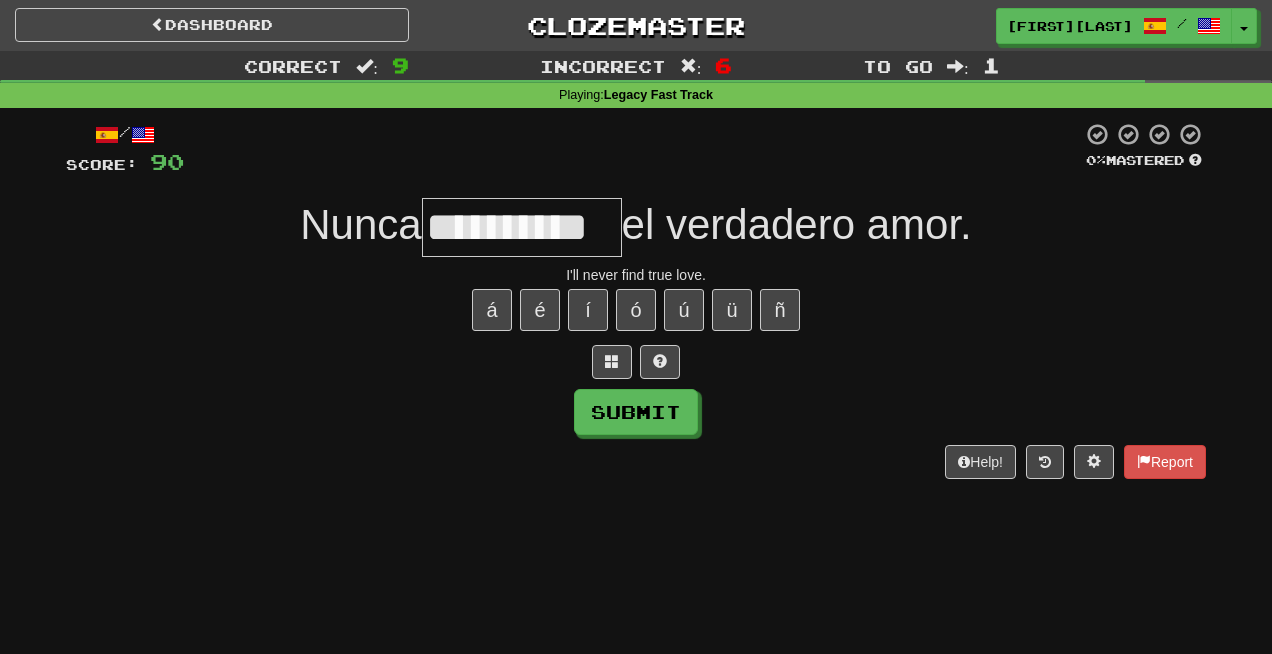 scroll, scrollTop: 0, scrollLeft: 10, axis: horizontal 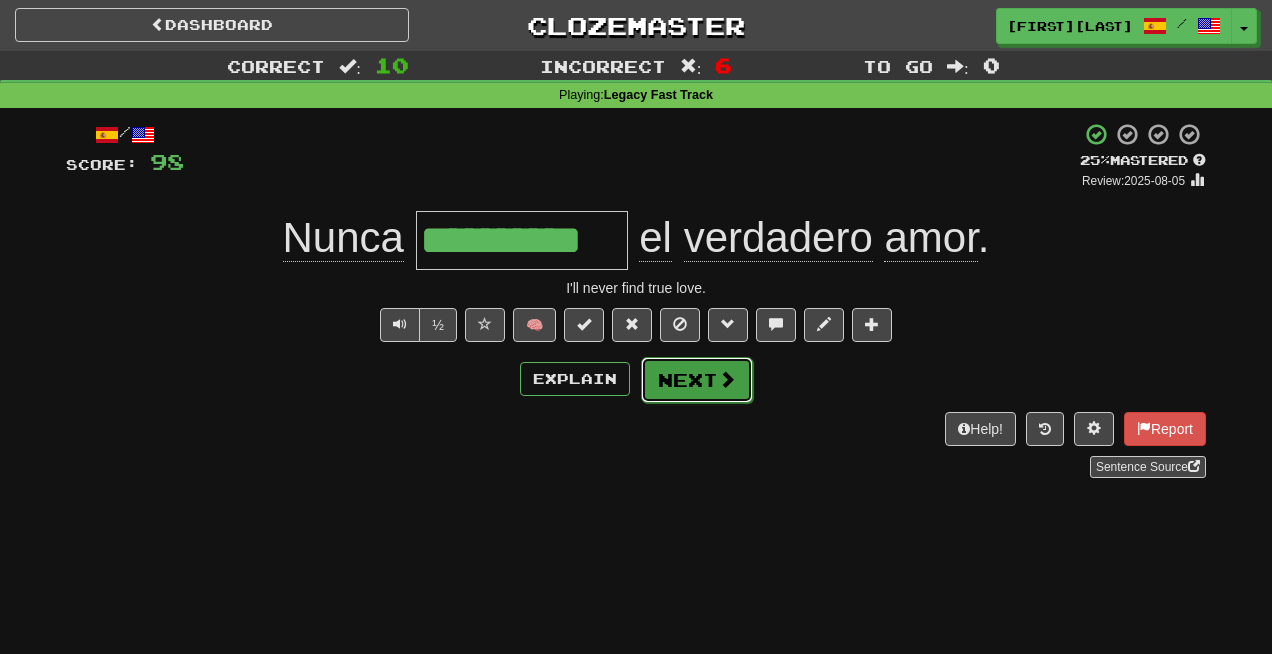 click on "Next" at bounding box center [697, 380] 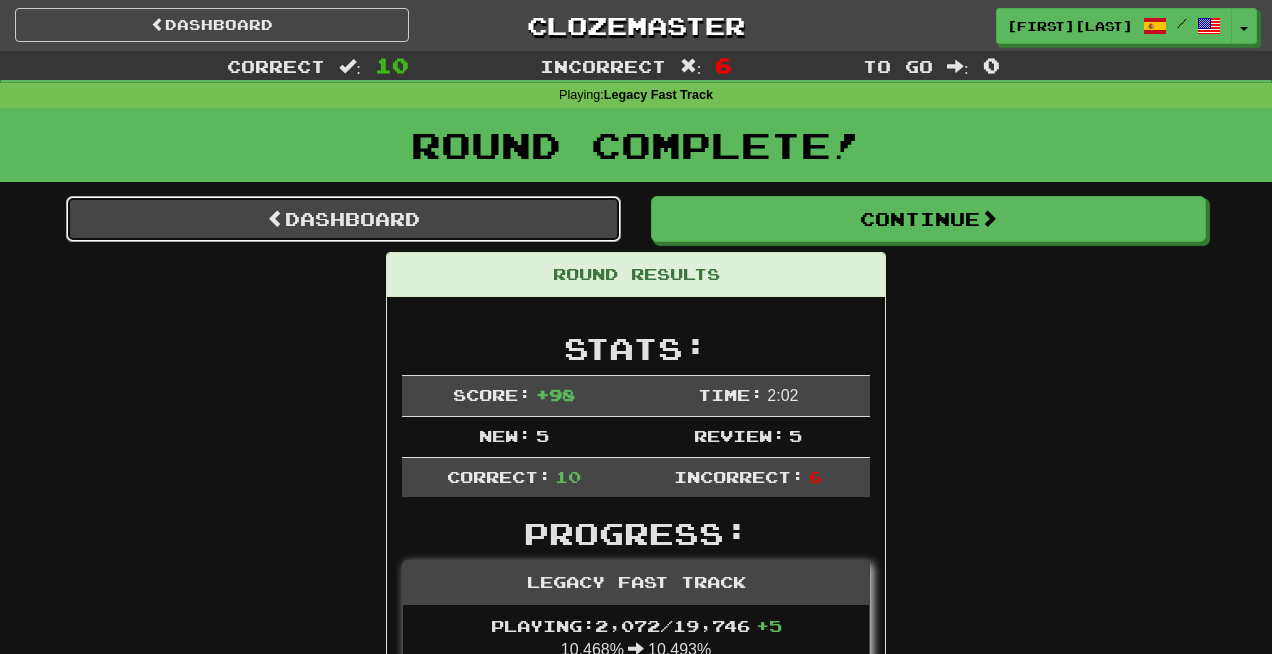 click on "Dashboard" at bounding box center (343, 219) 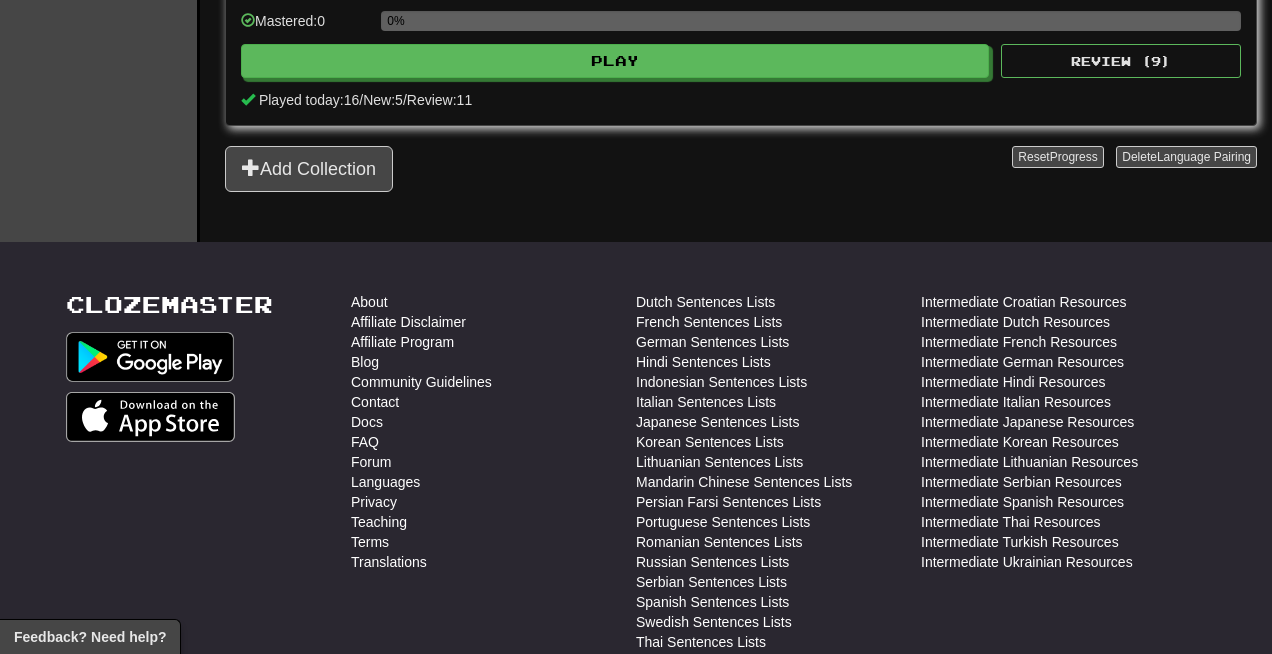 scroll, scrollTop: 542, scrollLeft: 0, axis: vertical 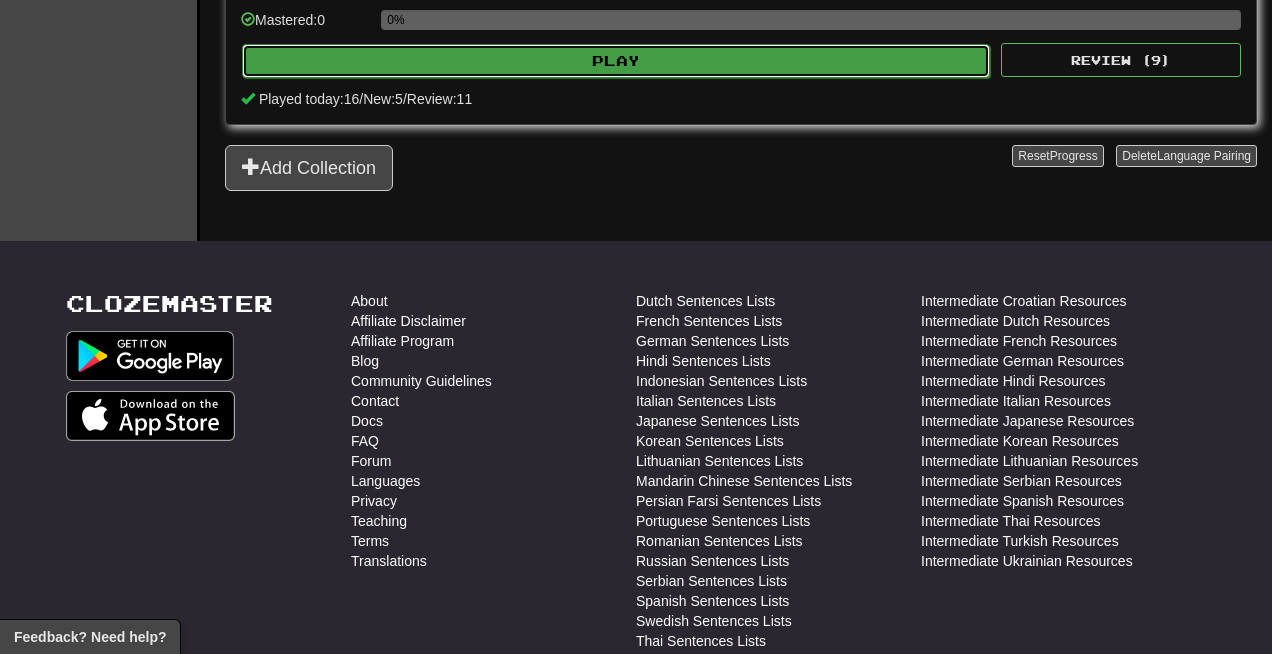 click on "Play" at bounding box center (616, 61) 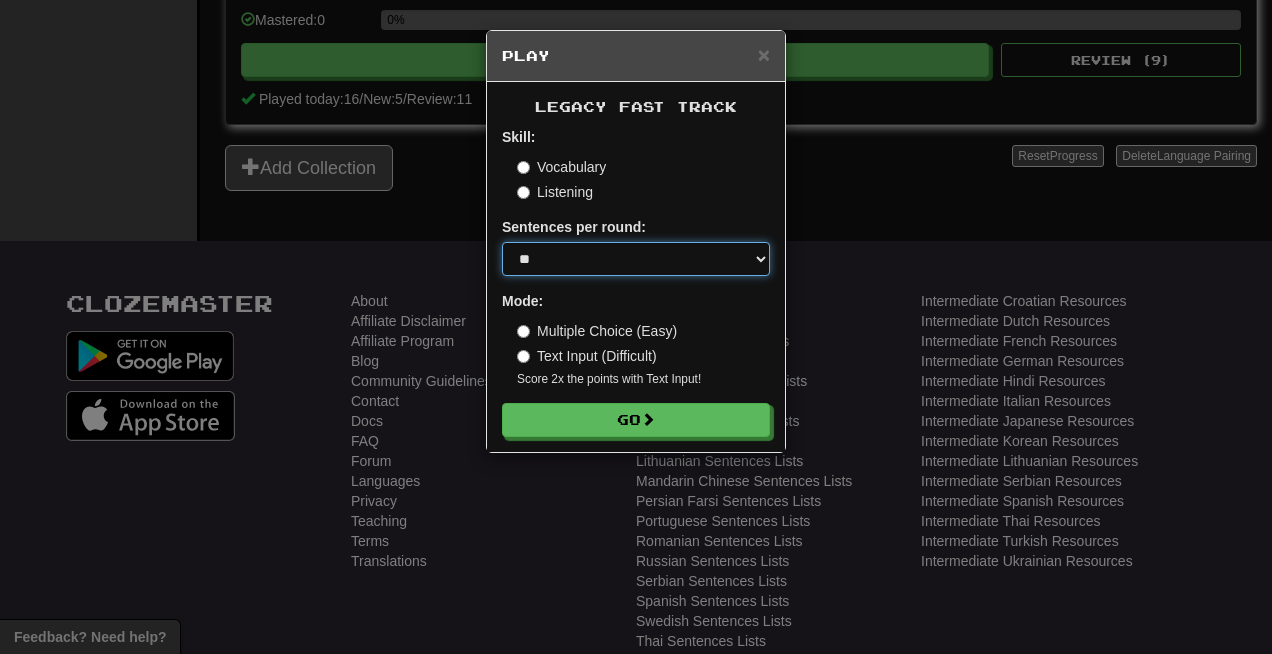 click on "* ** ** ** ** ** *** ********" at bounding box center [636, 259] 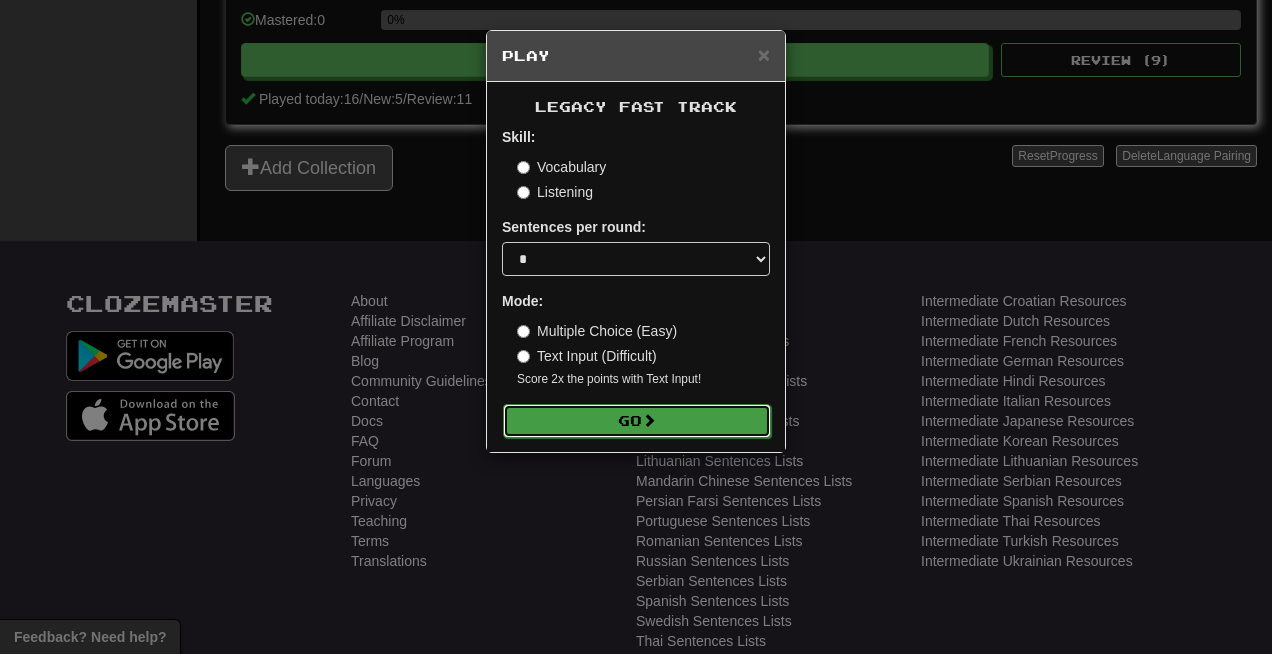 click on "Go" at bounding box center [637, 421] 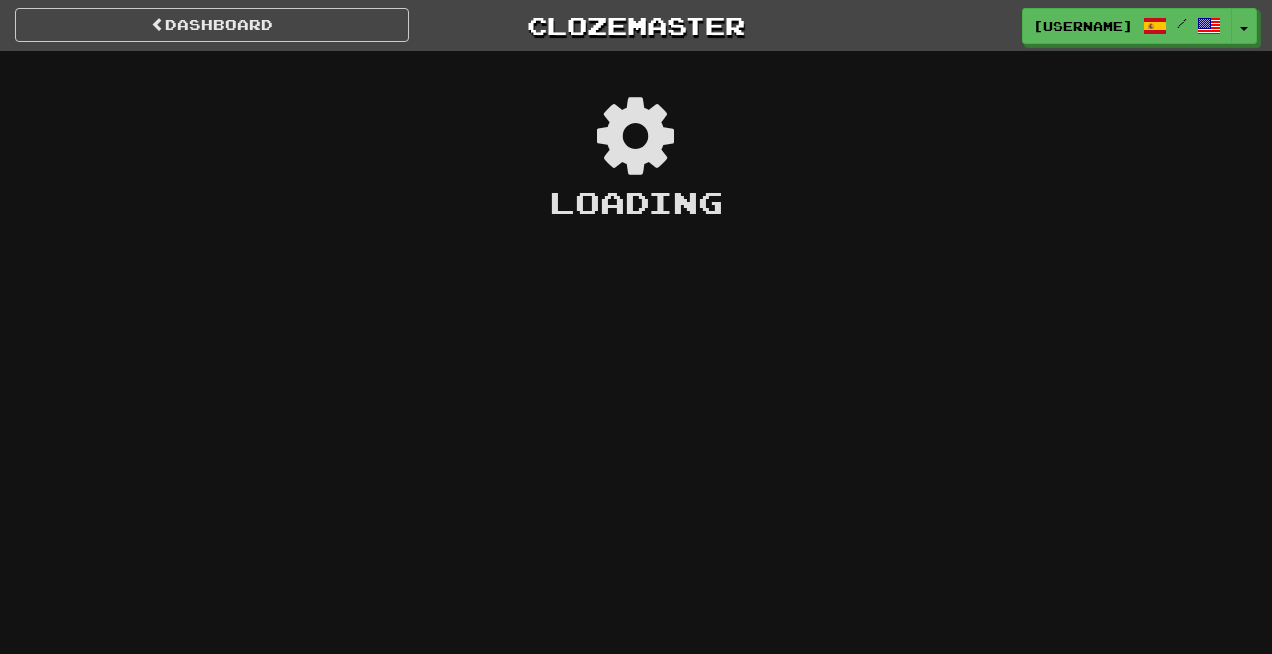 scroll, scrollTop: 0, scrollLeft: 0, axis: both 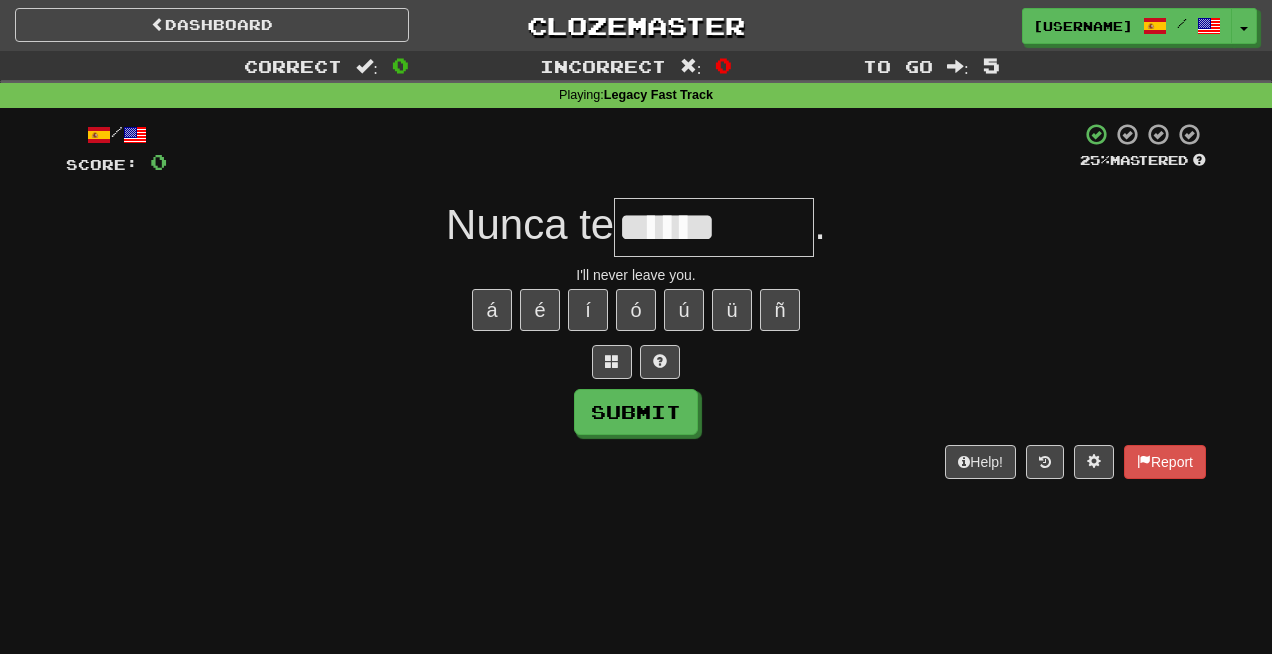 type on "******" 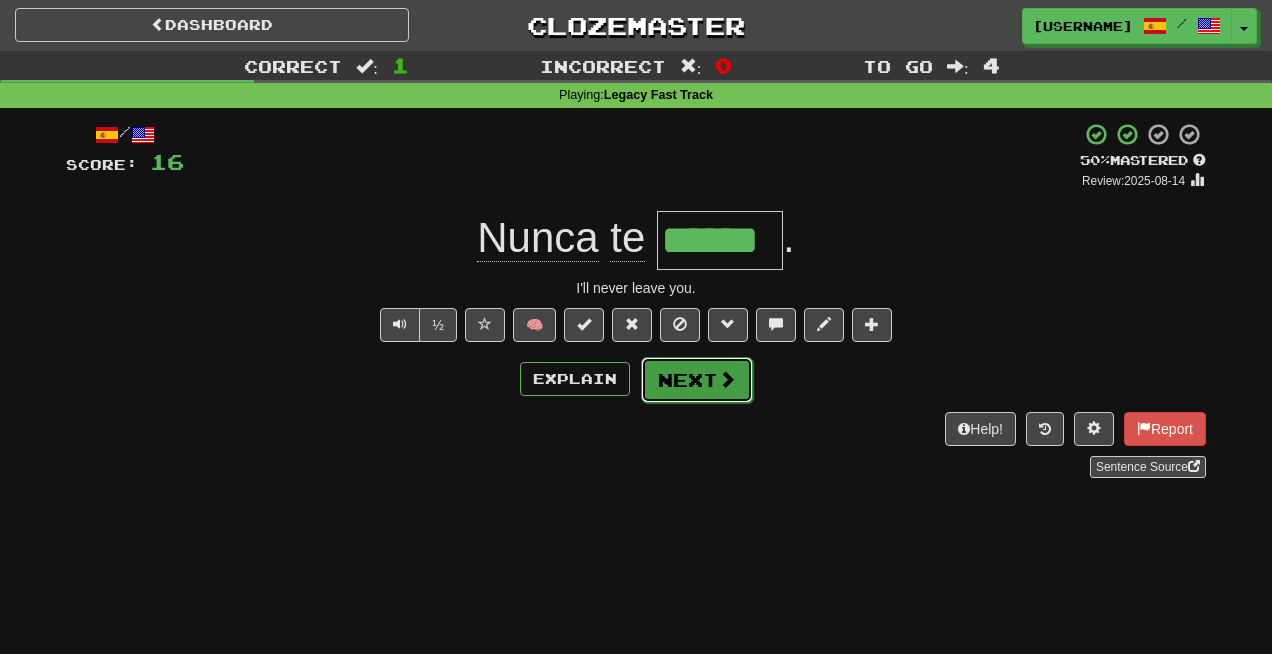click on "Next" at bounding box center [697, 380] 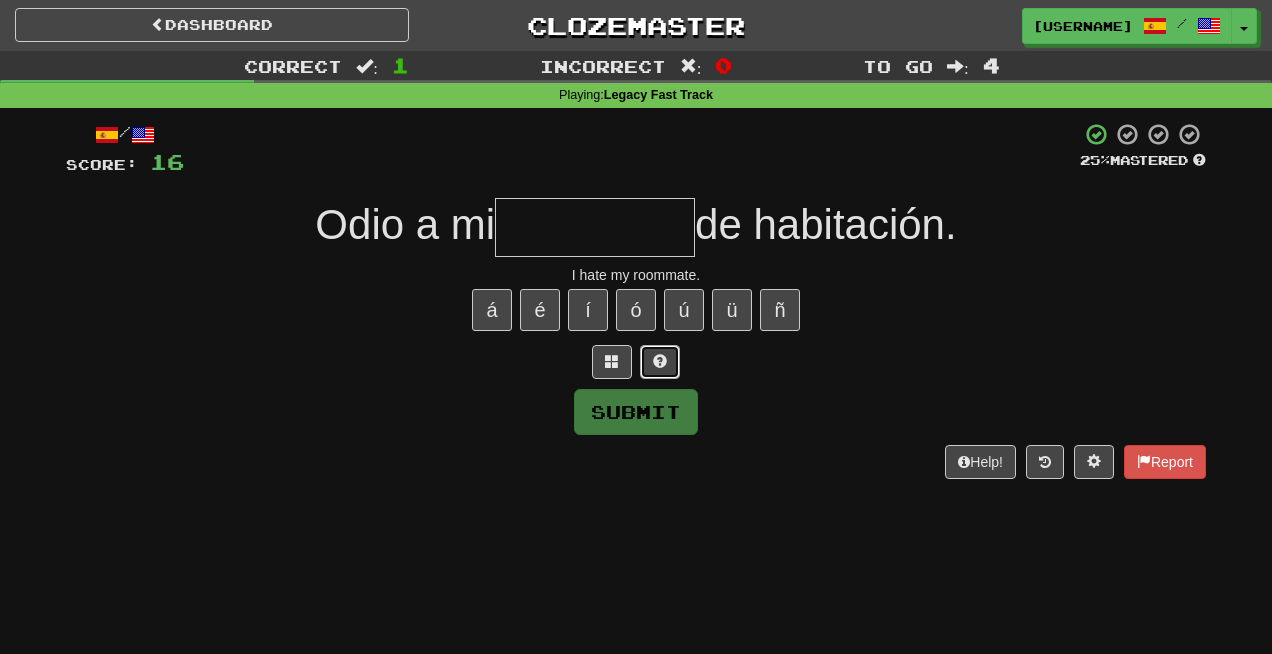click at bounding box center [660, 361] 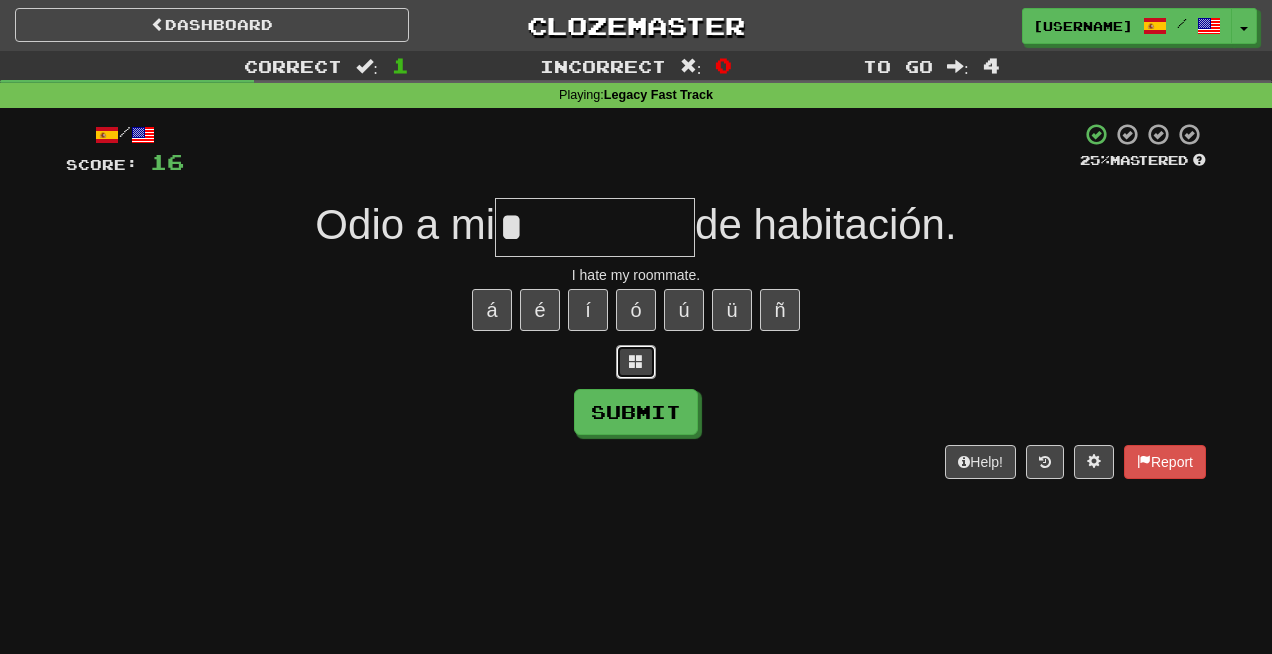 click at bounding box center (636, 361) 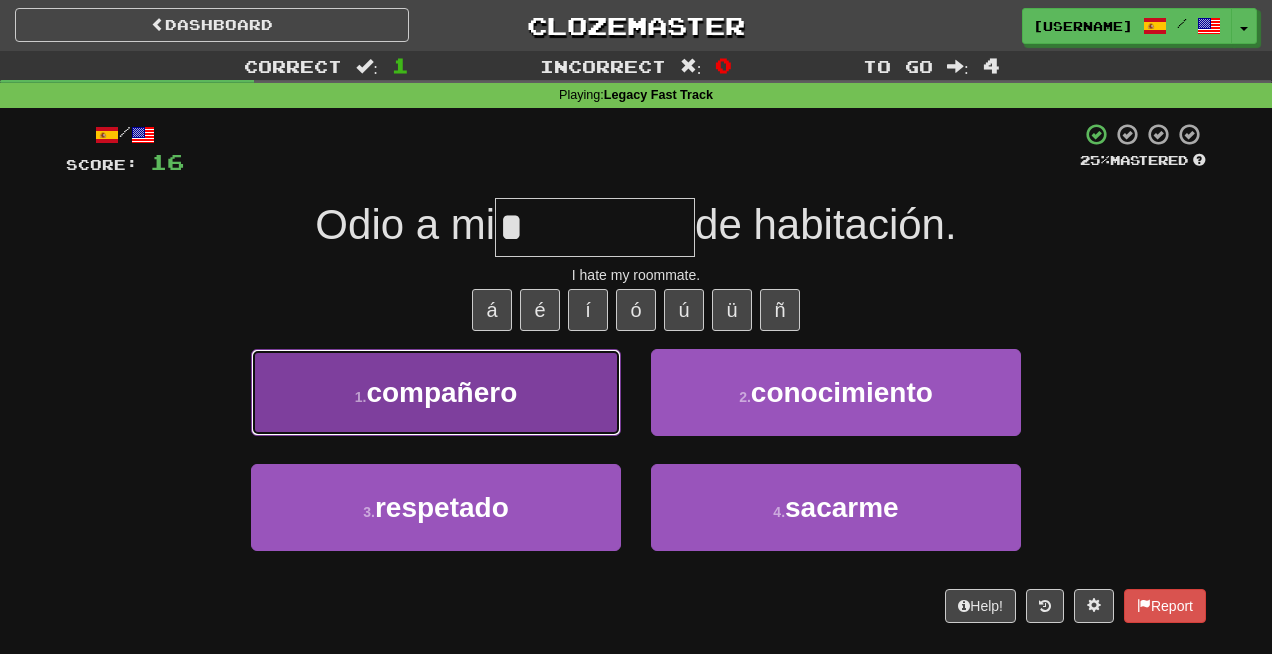 click on "1 .  compañero" at bounding box center (436, 392) 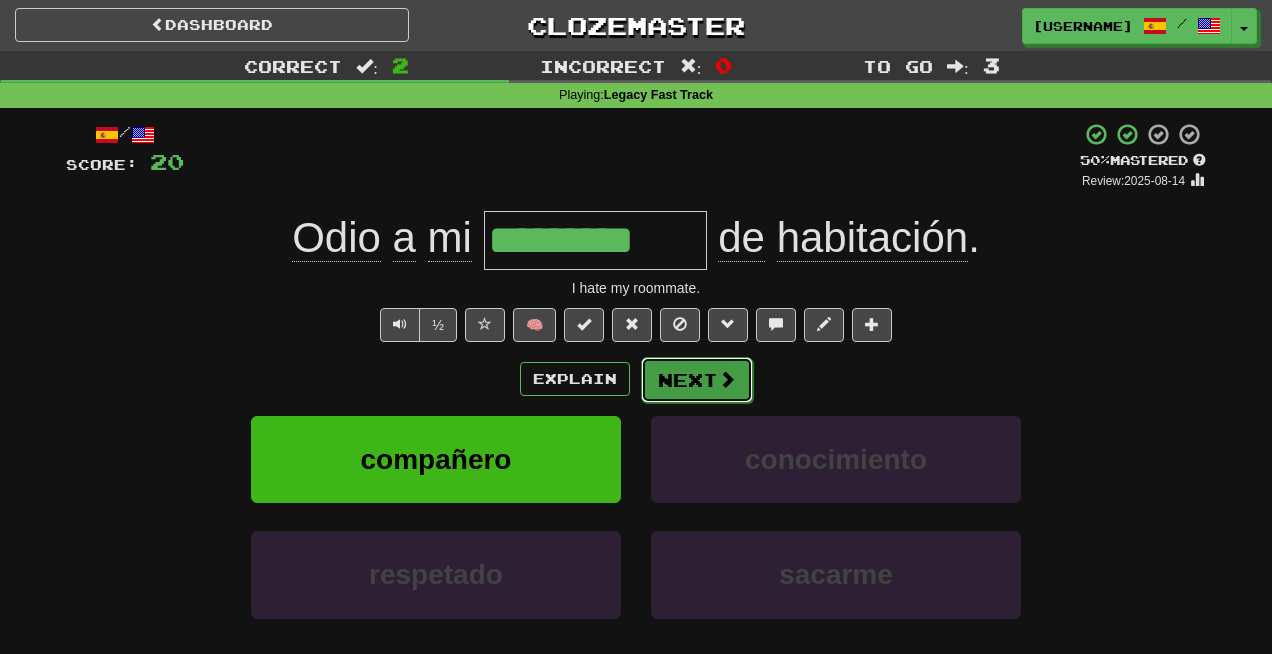 click on "Next" at bounding box center [697, 380] 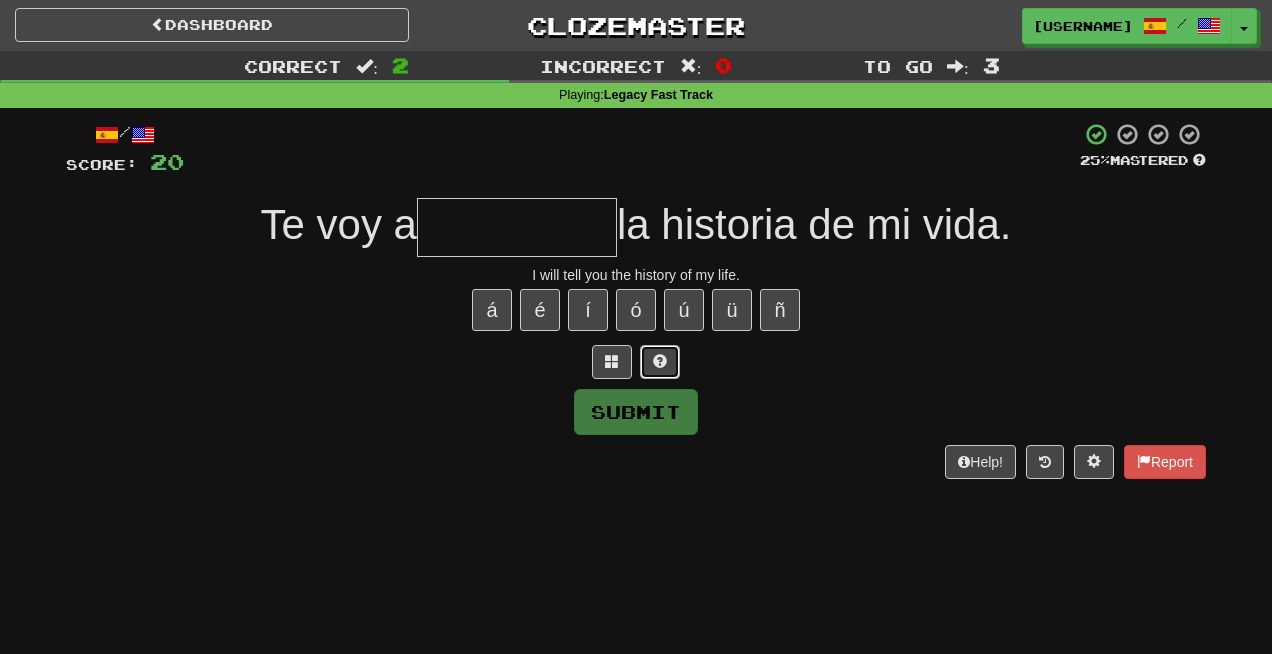 click at bounding box center [660, 361] 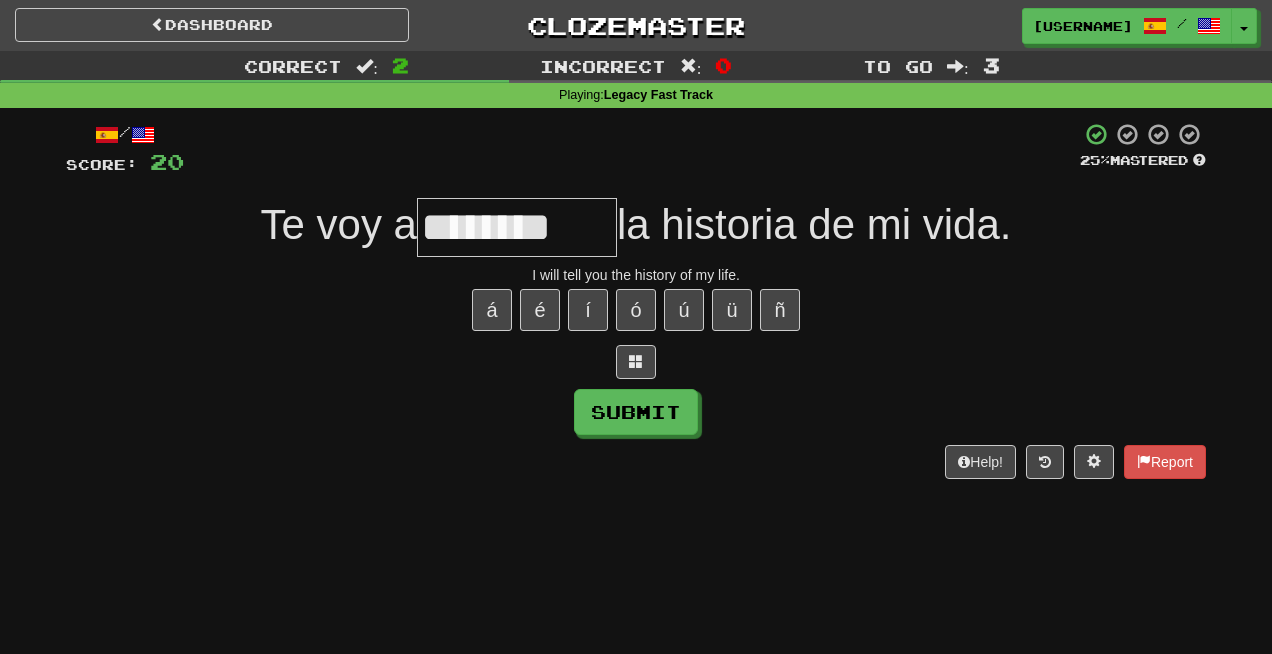 type on "******" 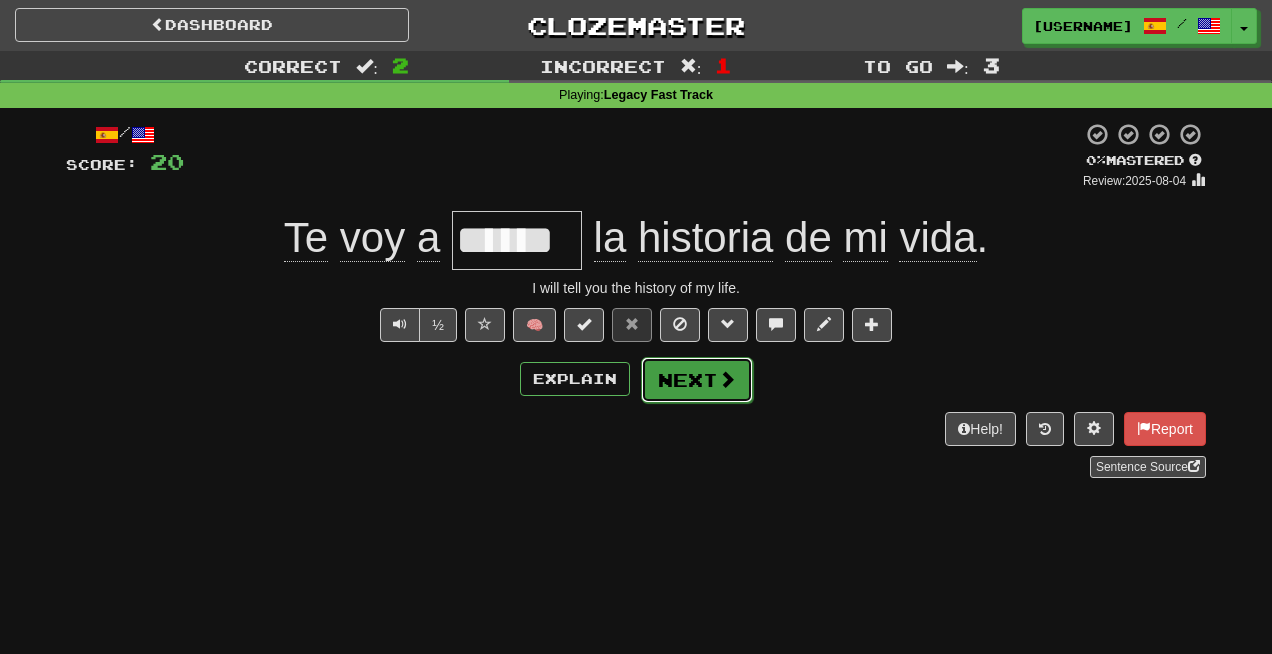 click on "Next" at bounding box center (697, 380) 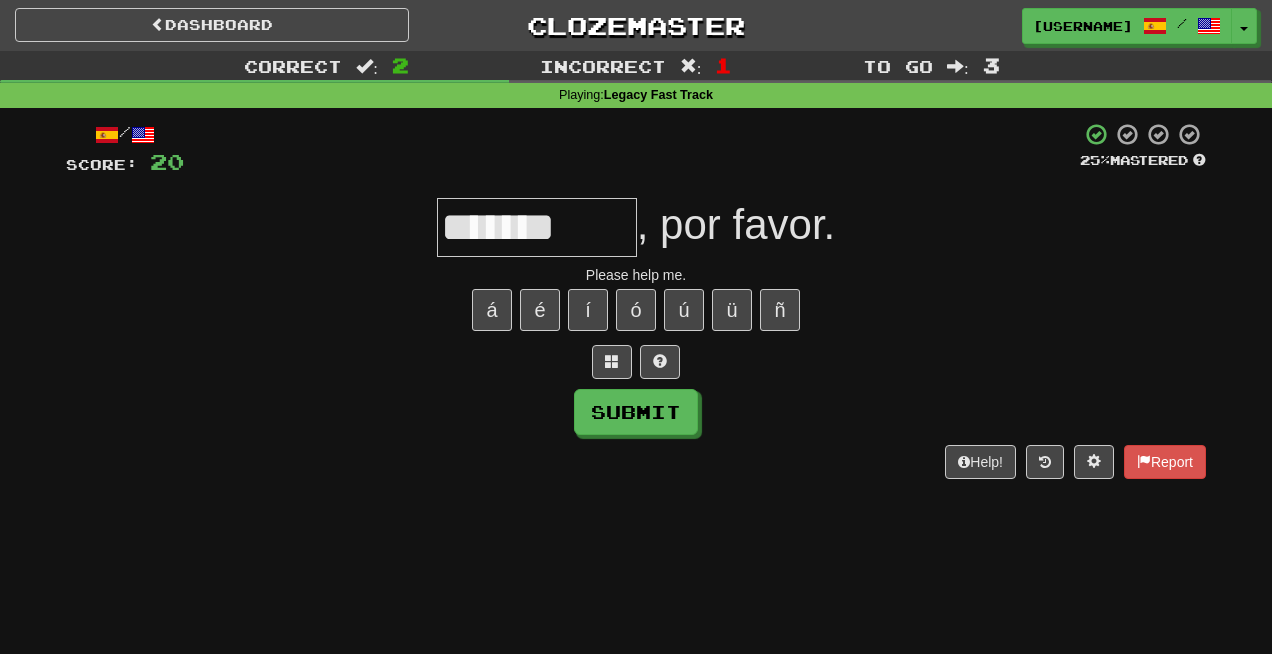 type on "*******" 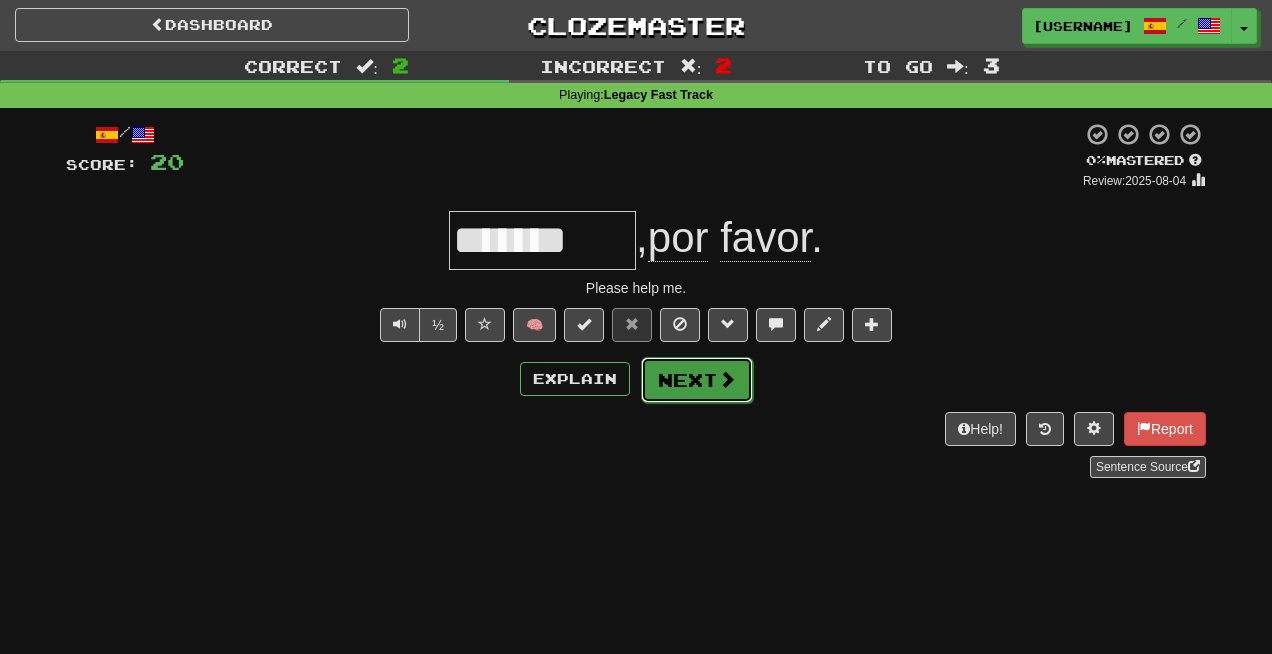 click on "Next" at bounding box center (697, 380) 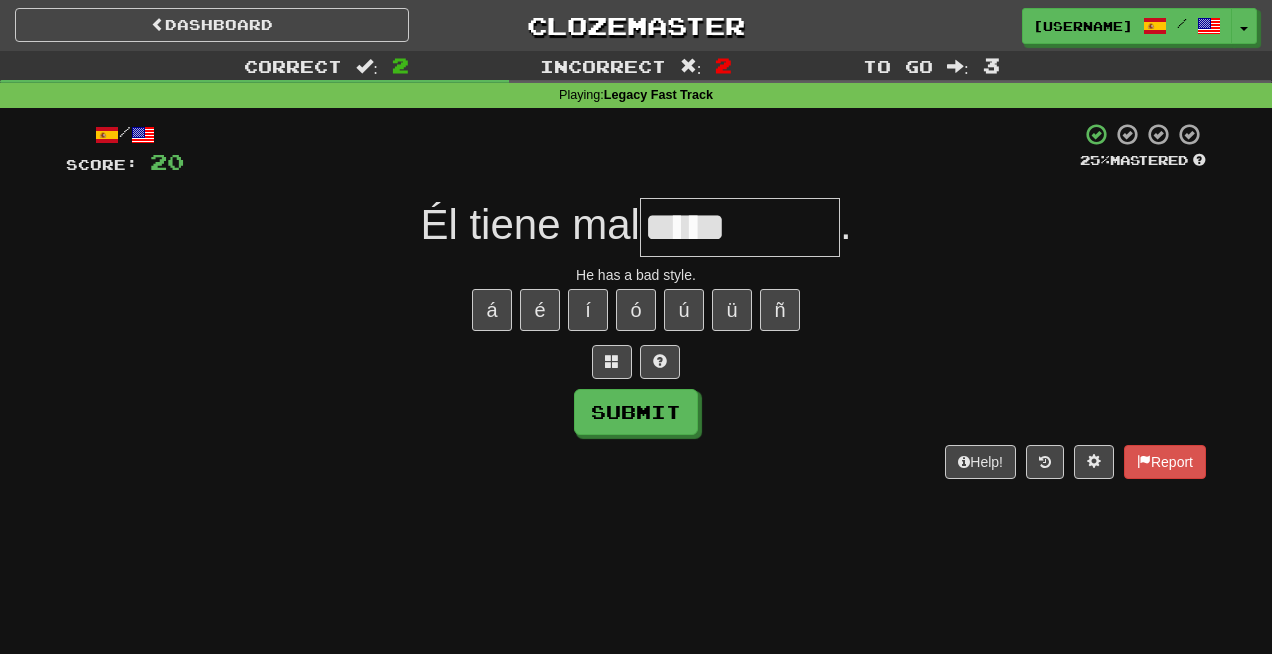 type on "******" 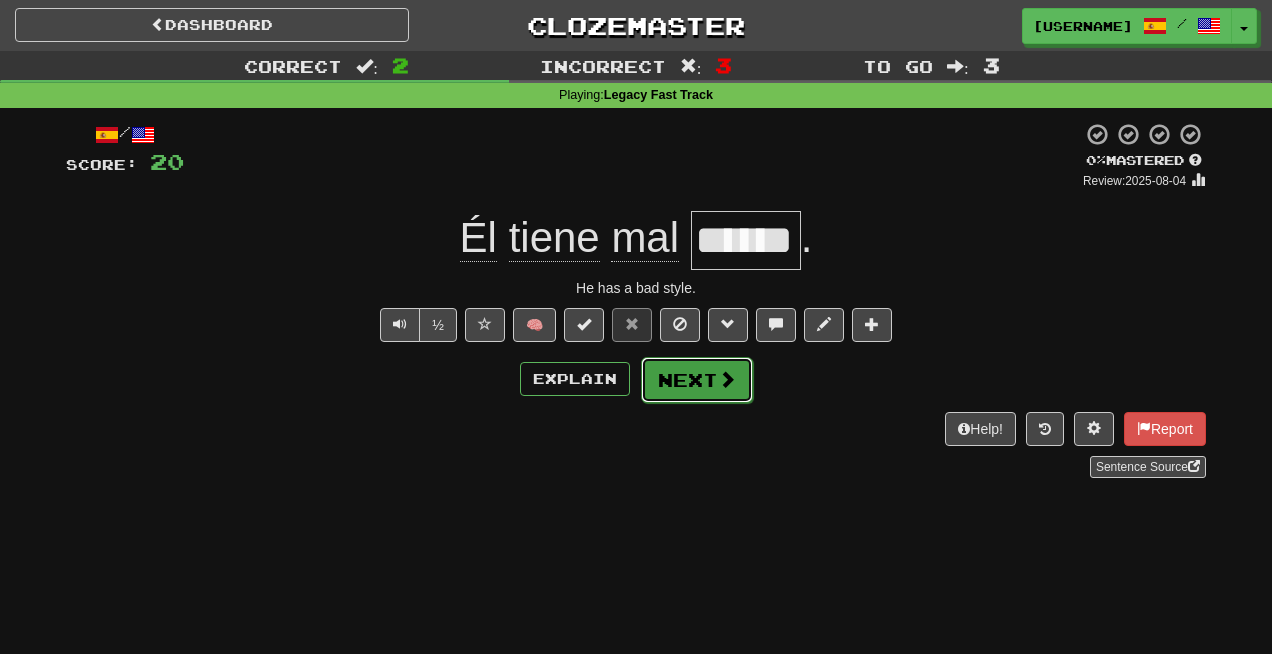 click at bounding box center [727, 379] 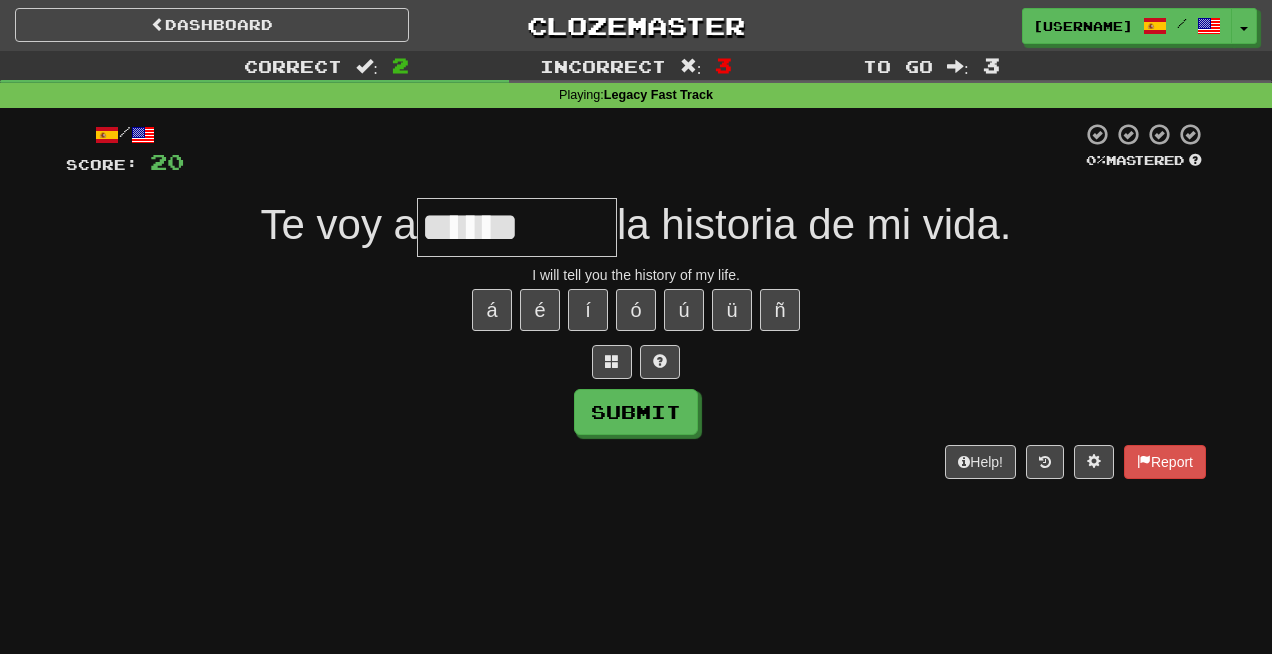 type on "******" 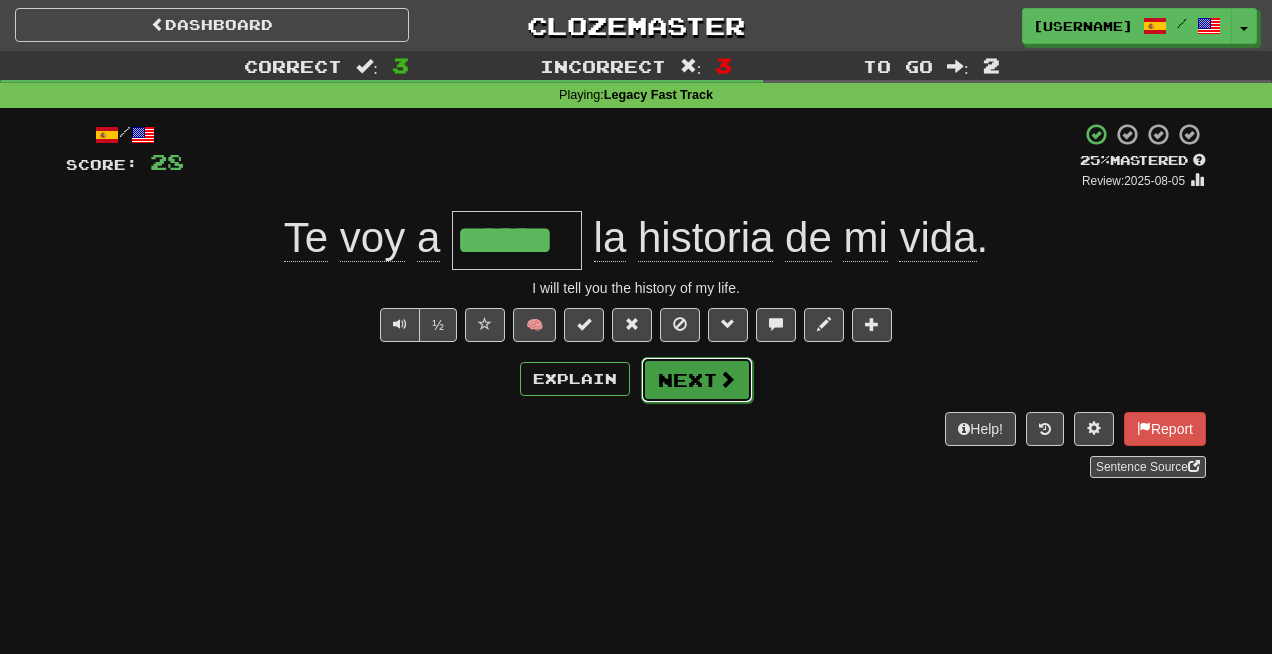 click at bounding box center [727, 379] 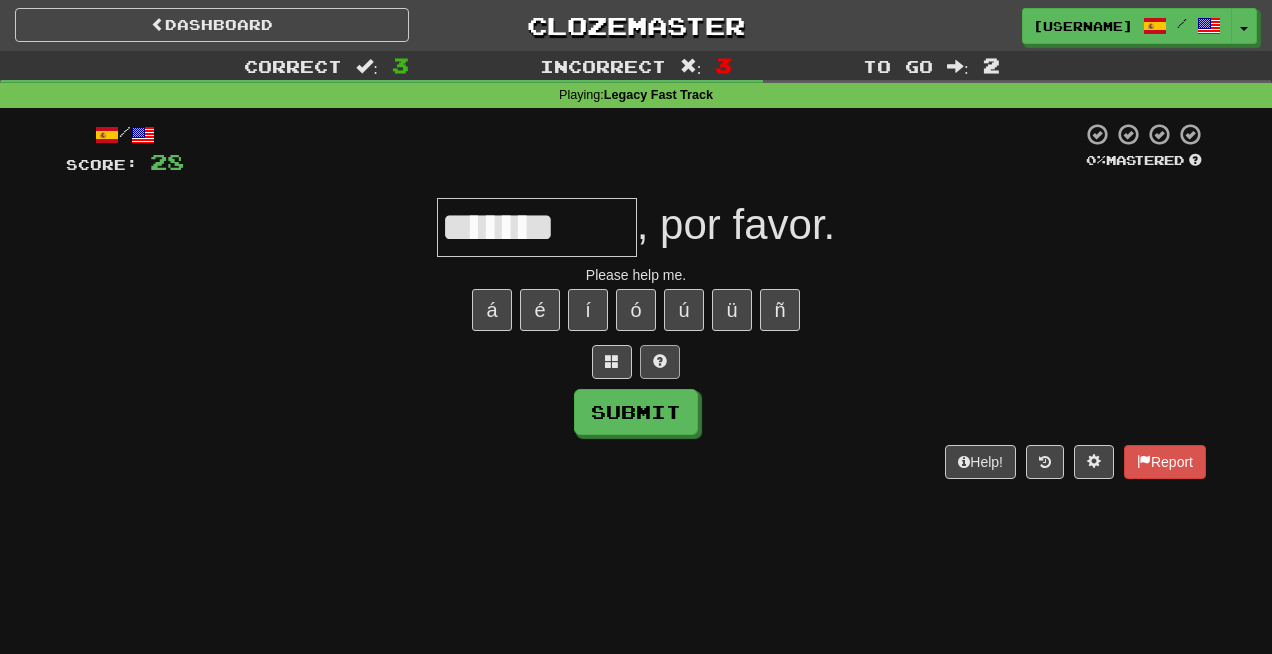 type on "*******" 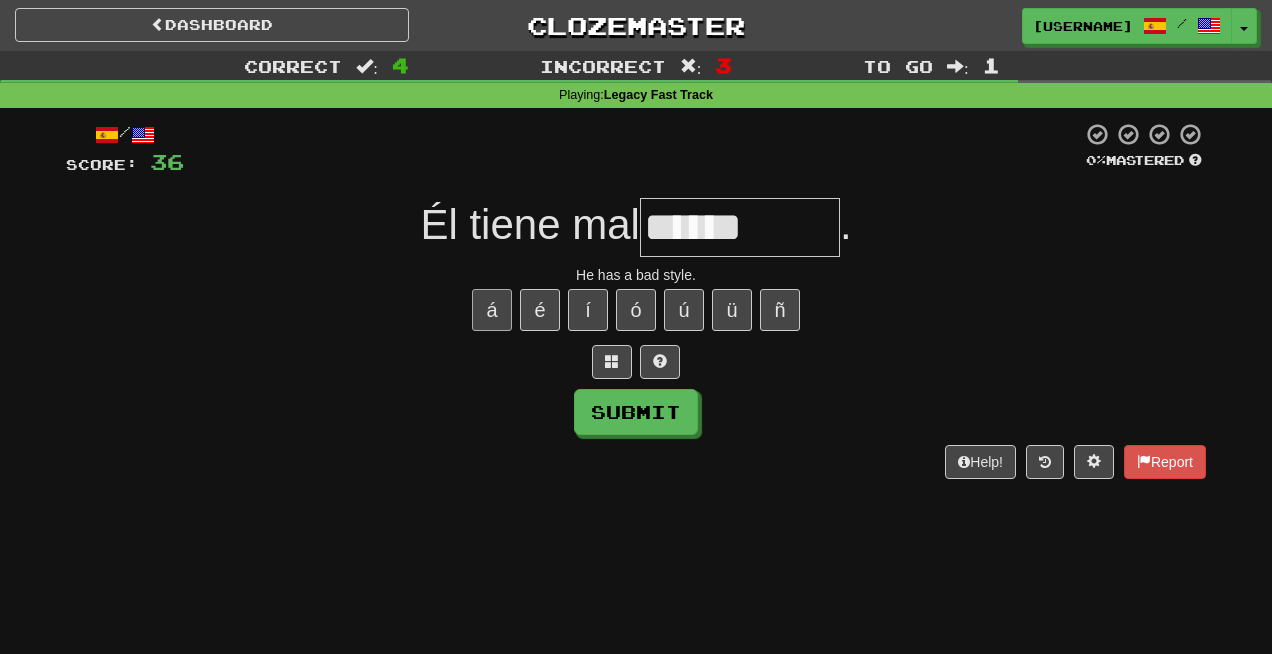 type on "******" 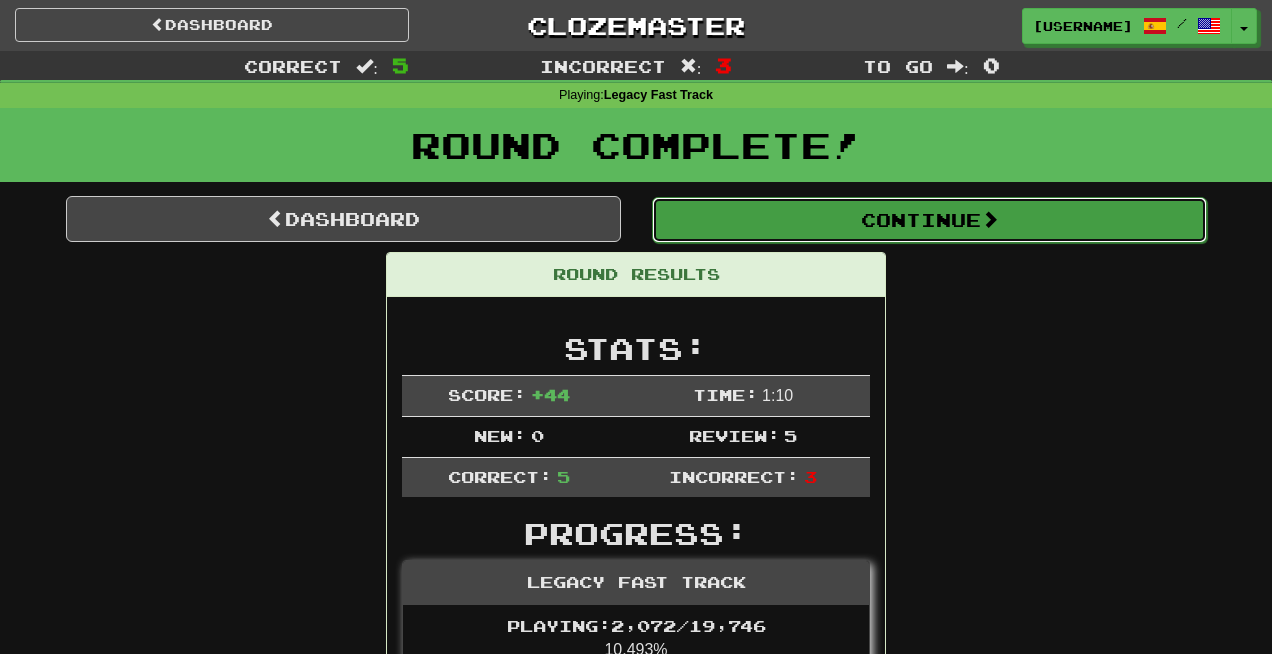 click on "Continue" at bounding box center [929, 220] 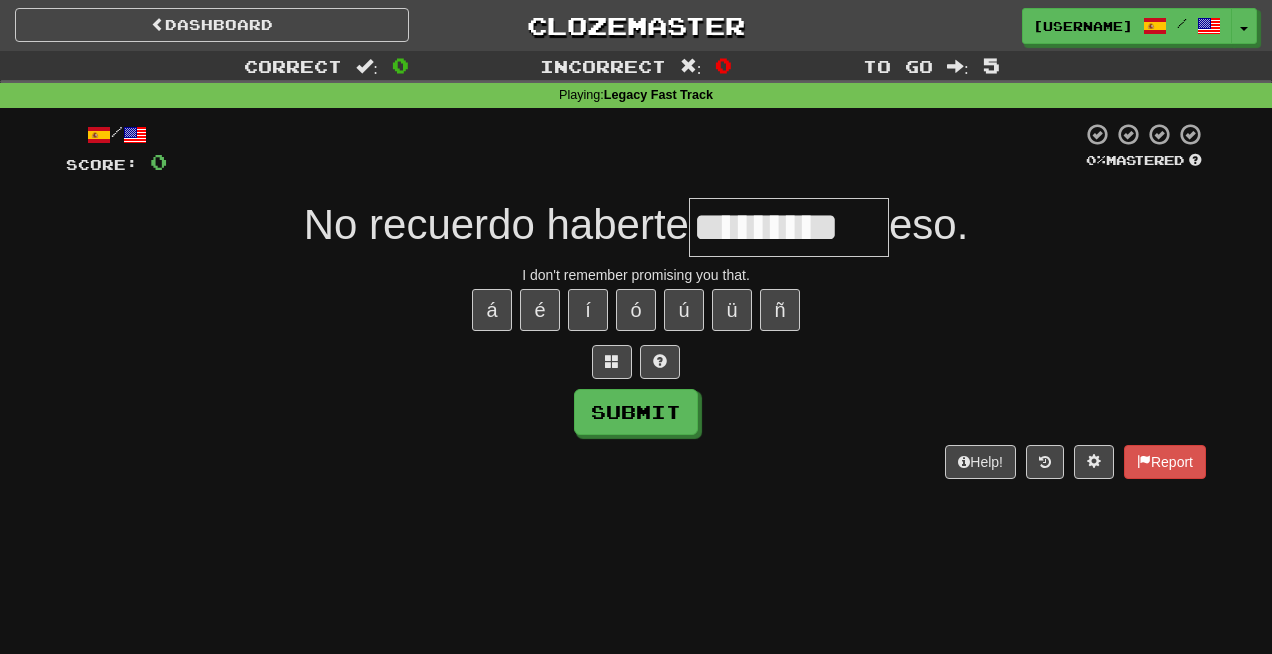 type on "*********" 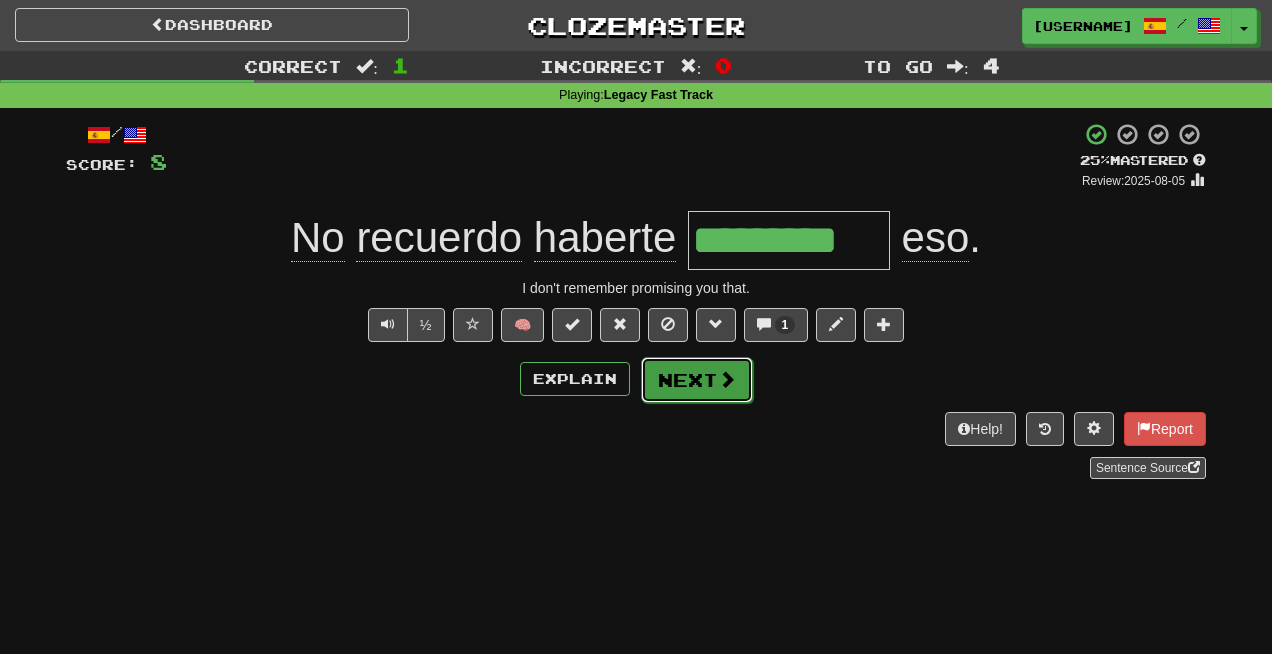 click on "Next" at bounding box center (697, 380) 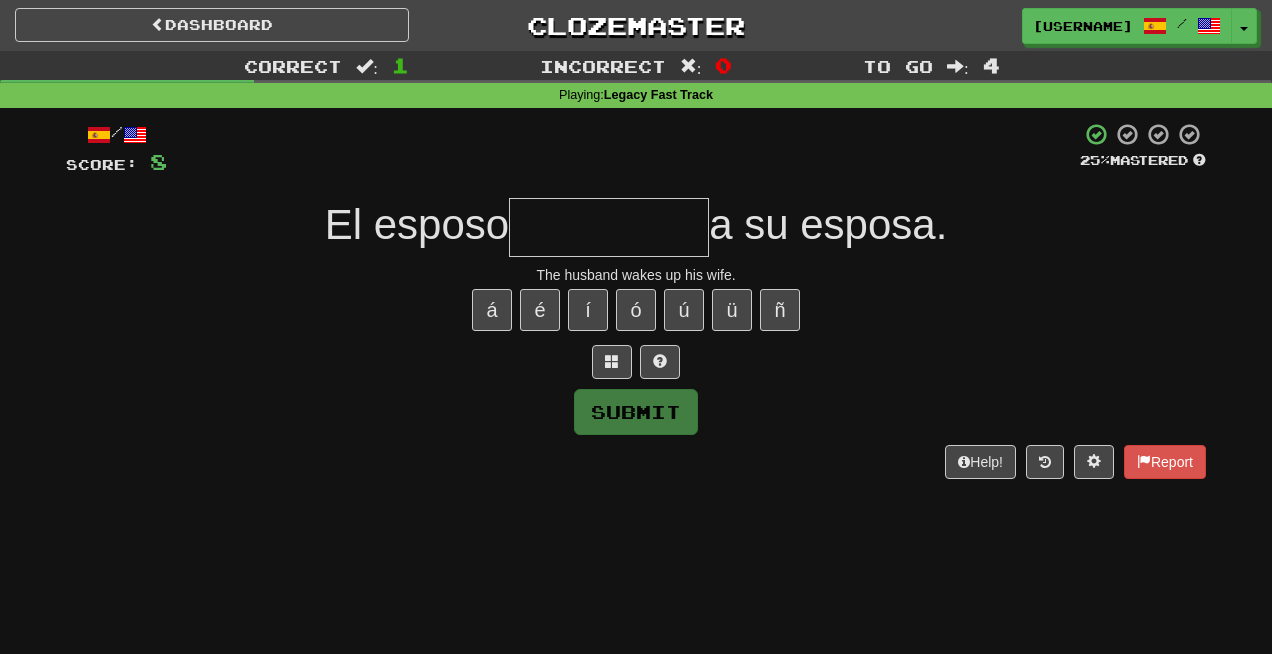 click at bounding box center (636, 362) 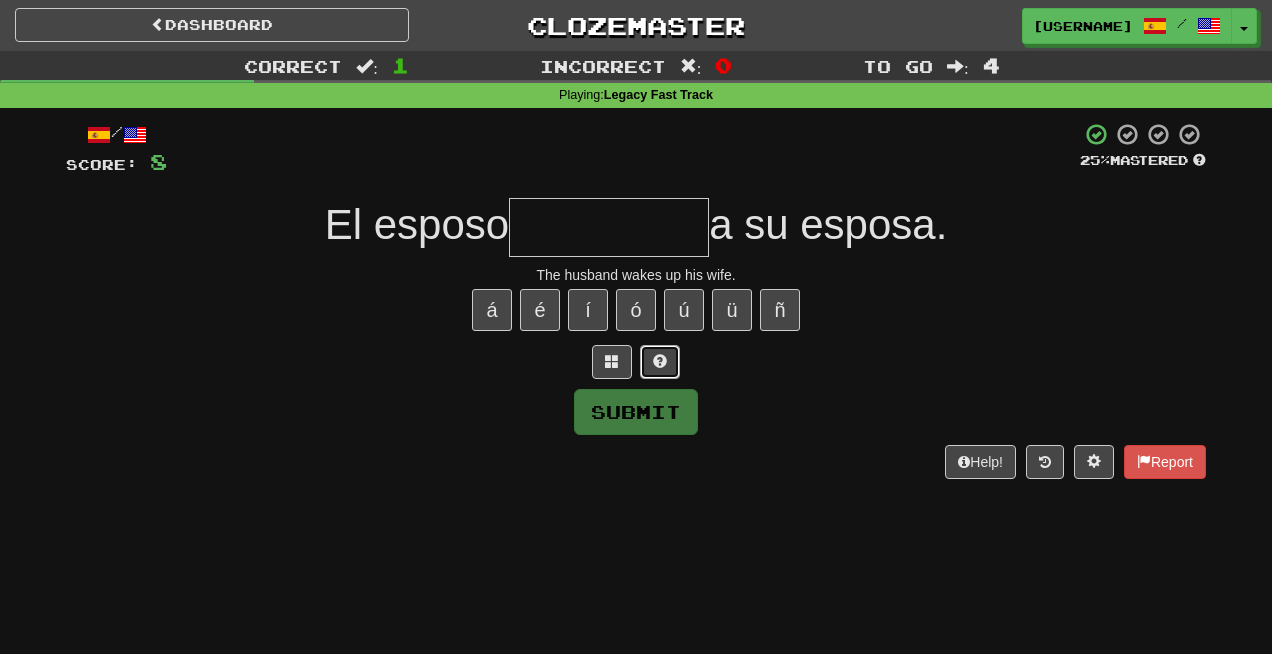 click at bounding box center (660, 361) 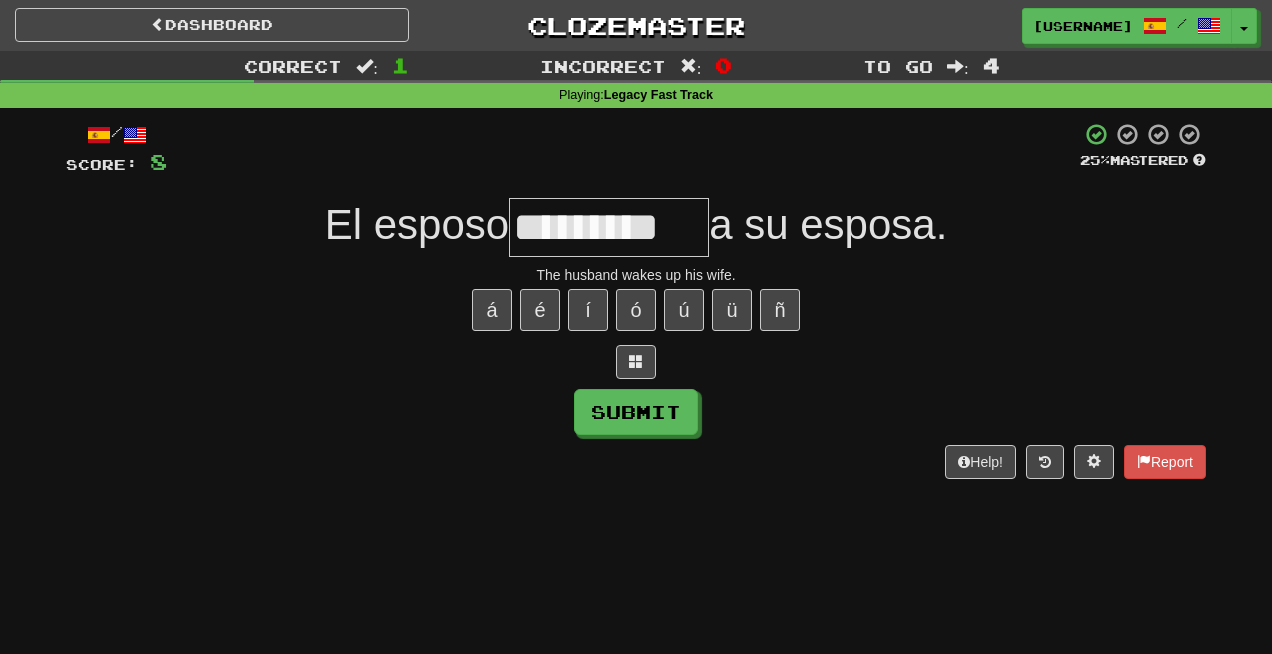 type on "*********" 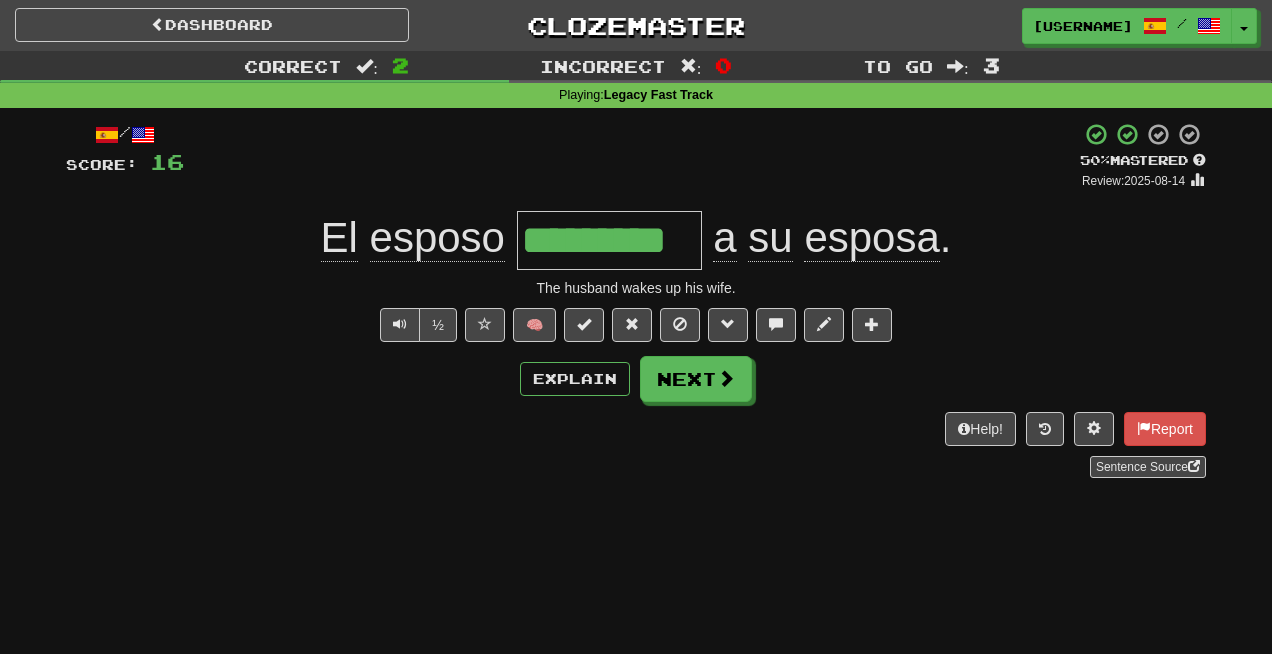 click on "/  Score:   16 + 8 50 %  Mastered Review:  2025-08-14 El   esposo   *********   a   su   esposa . The husband wakes up his wife. ½ 🧠 Explain Next  Help!  Report Sentence Source" at bounding box center (636, 300) 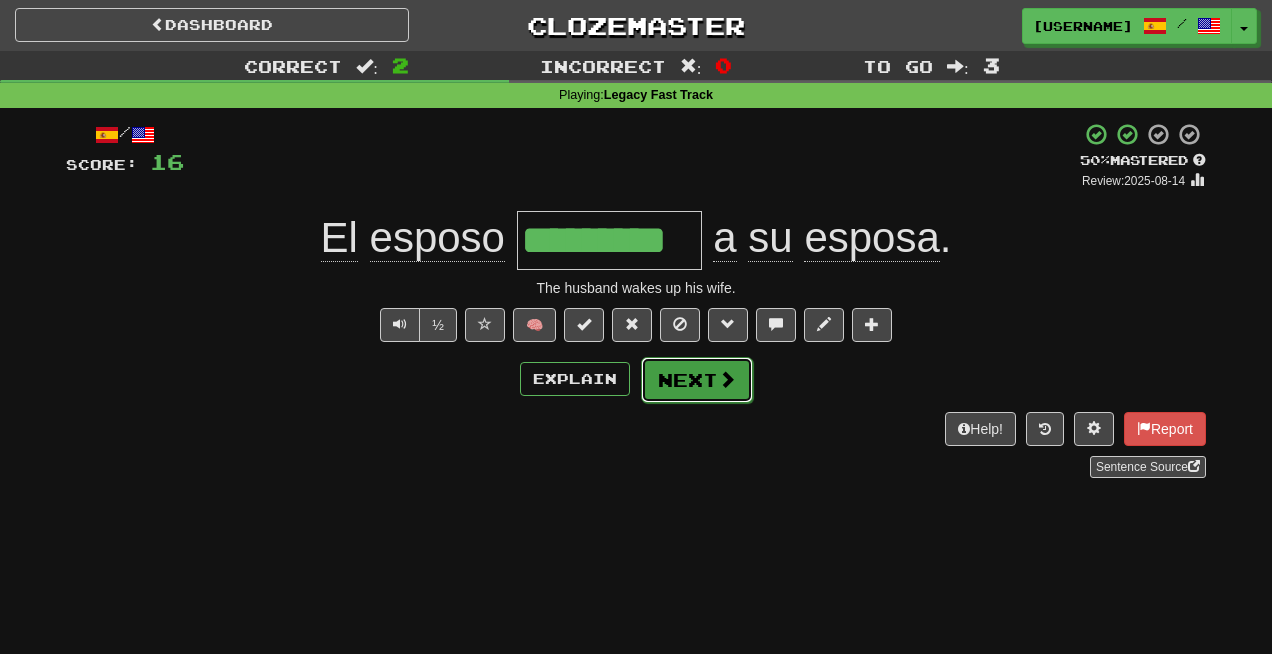 click on "Next" at bounding box center [697, 380] 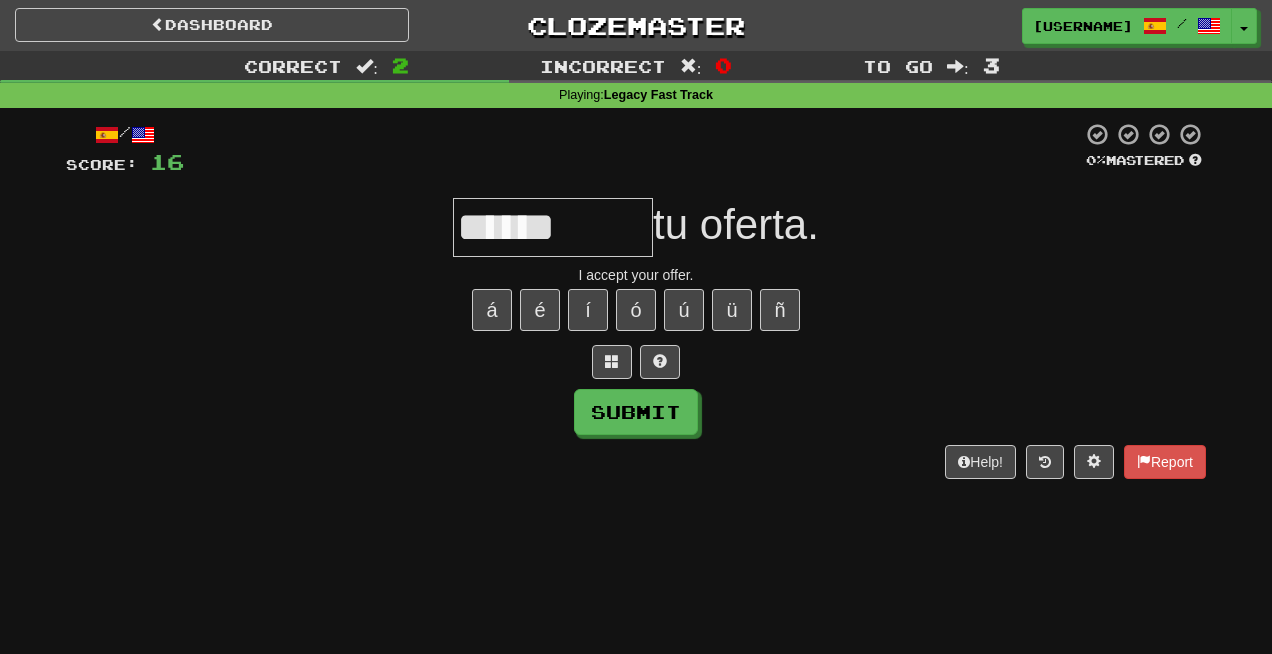 type on "******" 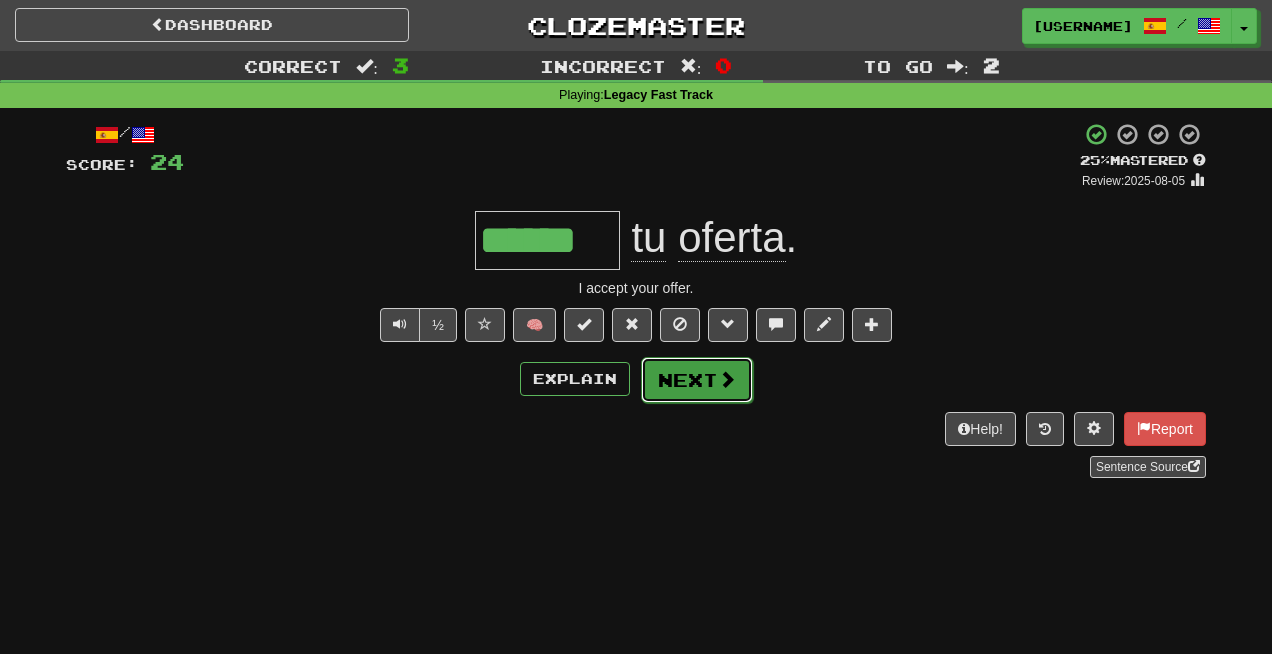 click on "Next" at bounding box center [697, 380] 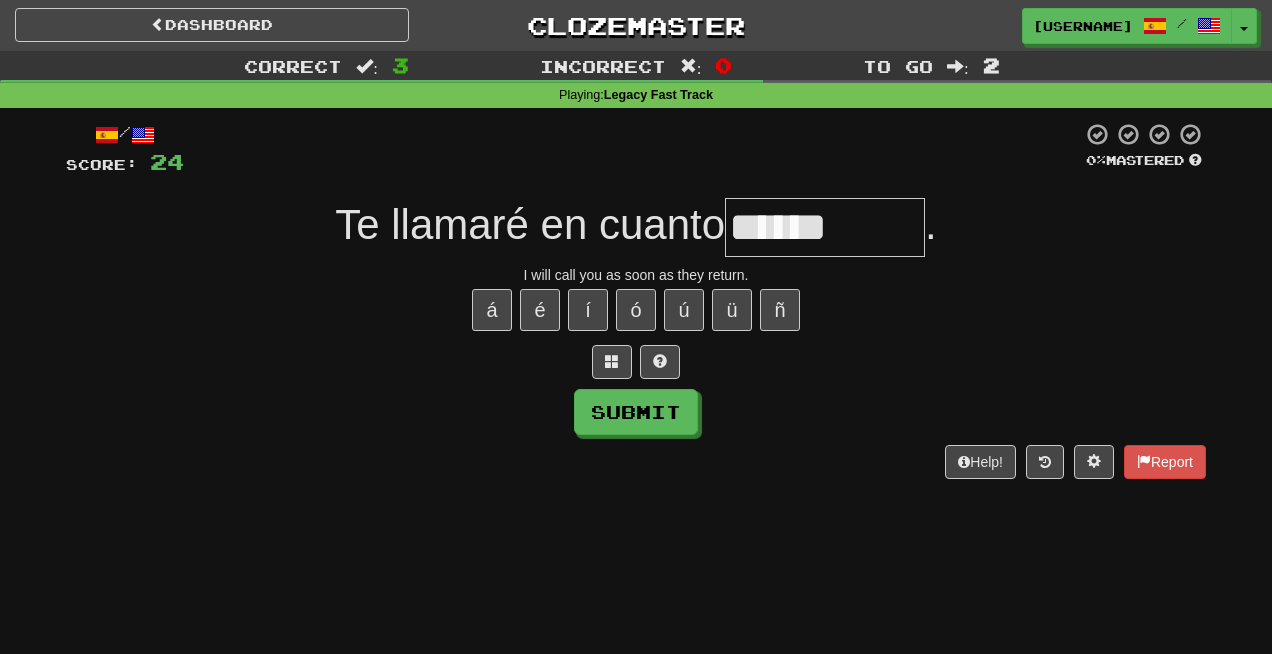 type on "*******" 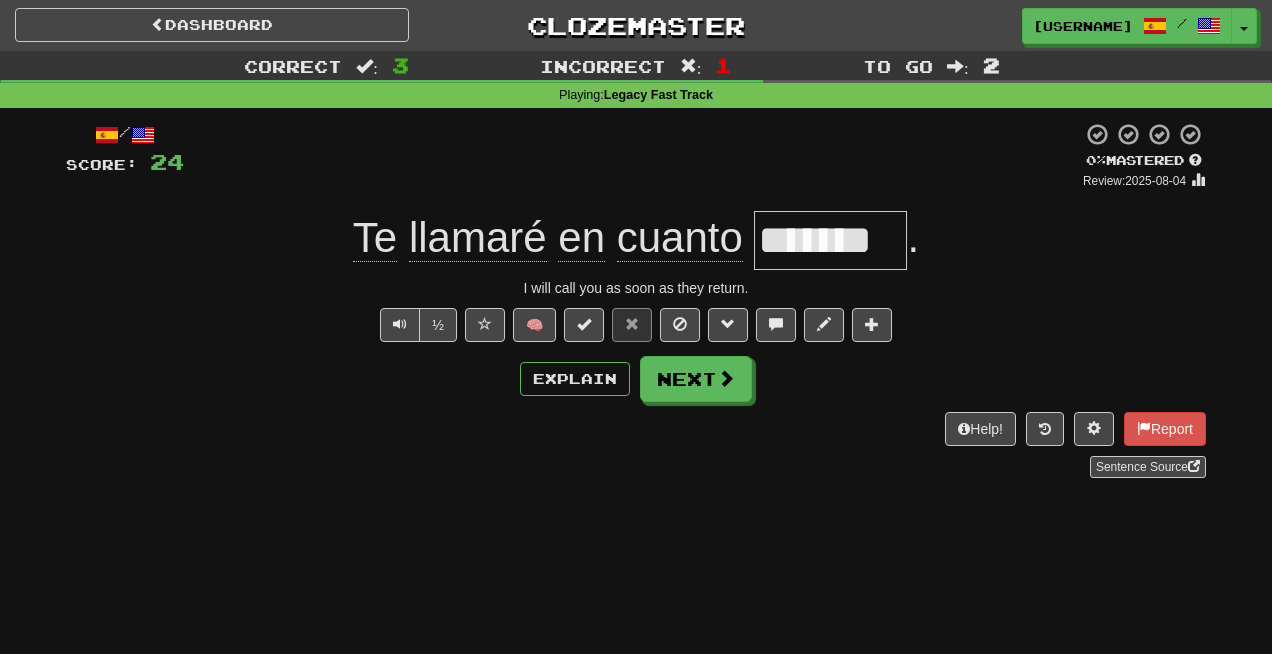 click on "*******" at bounding box center (830, 240) 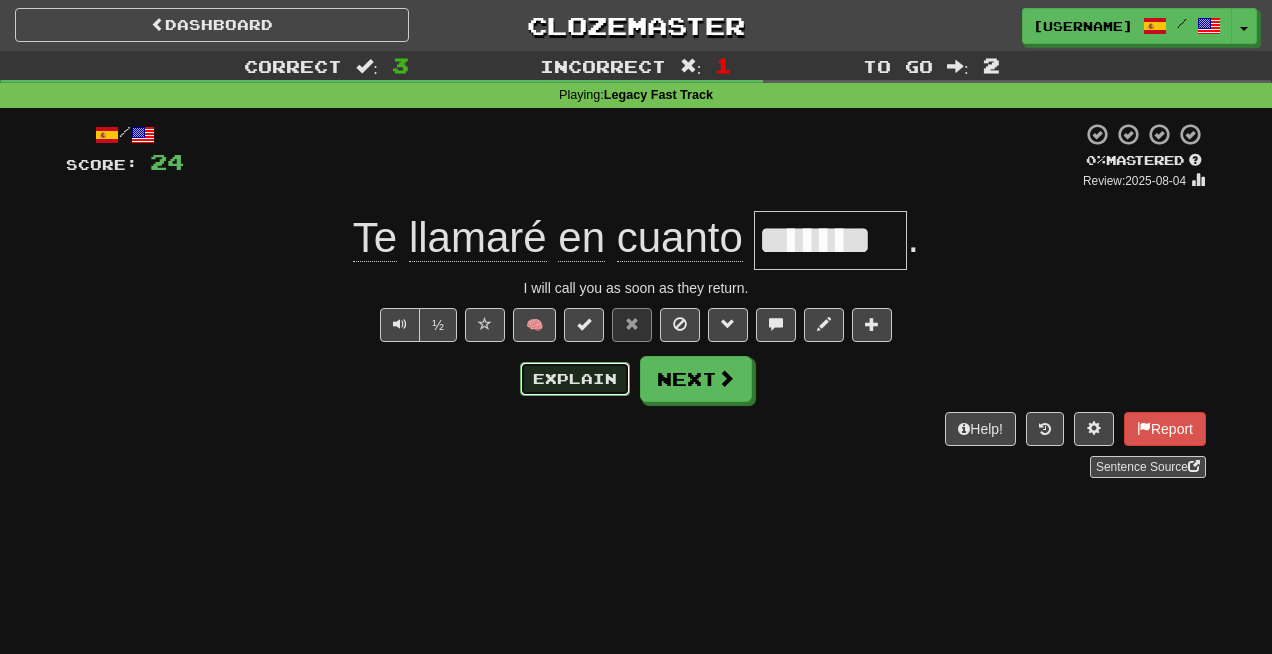 click on "Explain" at bounding box center [575, 379] 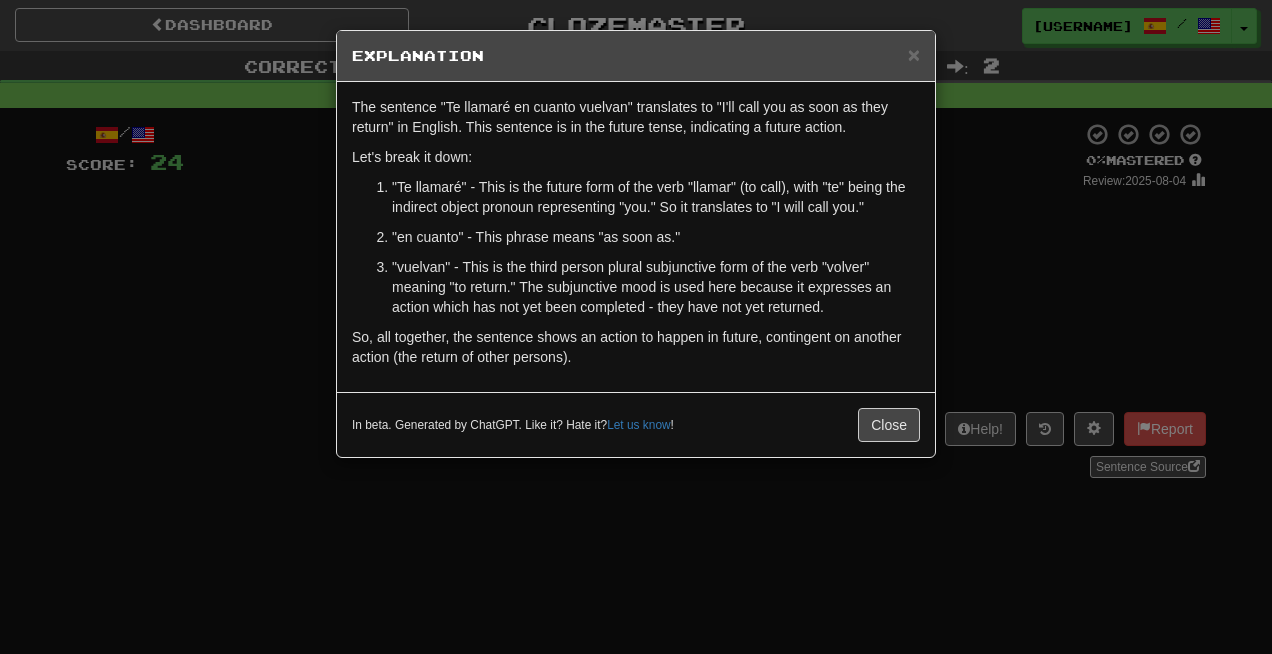 click on "× Explanation The sentence "Te llamaré en cuanto vuelvan" translates to "I'll call you as soon as they return" in English. This sentence is in the future tense, indicating a future action.
Let's break it down:
"Te llamaré" - This is the future form of the verb "llamar" (to call), with "te" being the indirect object pronoun representing "you." So it translates to "I will call you."
"en cuanto" - This phrase means "as soon as."
"vuelvan" - This is the third person plural subjunctive form of the verb "volver" meaning "to return." The subjunctive mood is used here because it expresses an action which has not yet been completed - they have not yet returned.
So, all together, the sentence shows an action to happen in future, contingent on another action (the return of other persons). In beta. Generated by ChatGPT. Like it? Hate it?  Let us know ! Close" at bounding box center (636, 327) 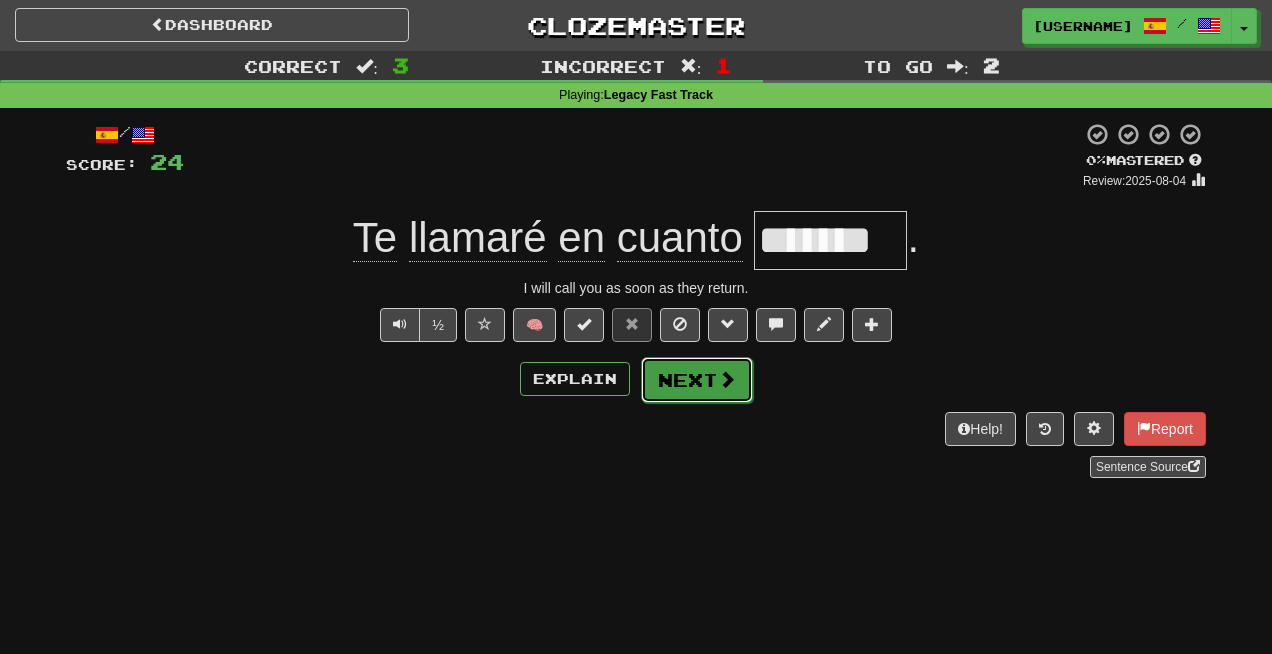 click on "Next" at bounding box center [697, 380] 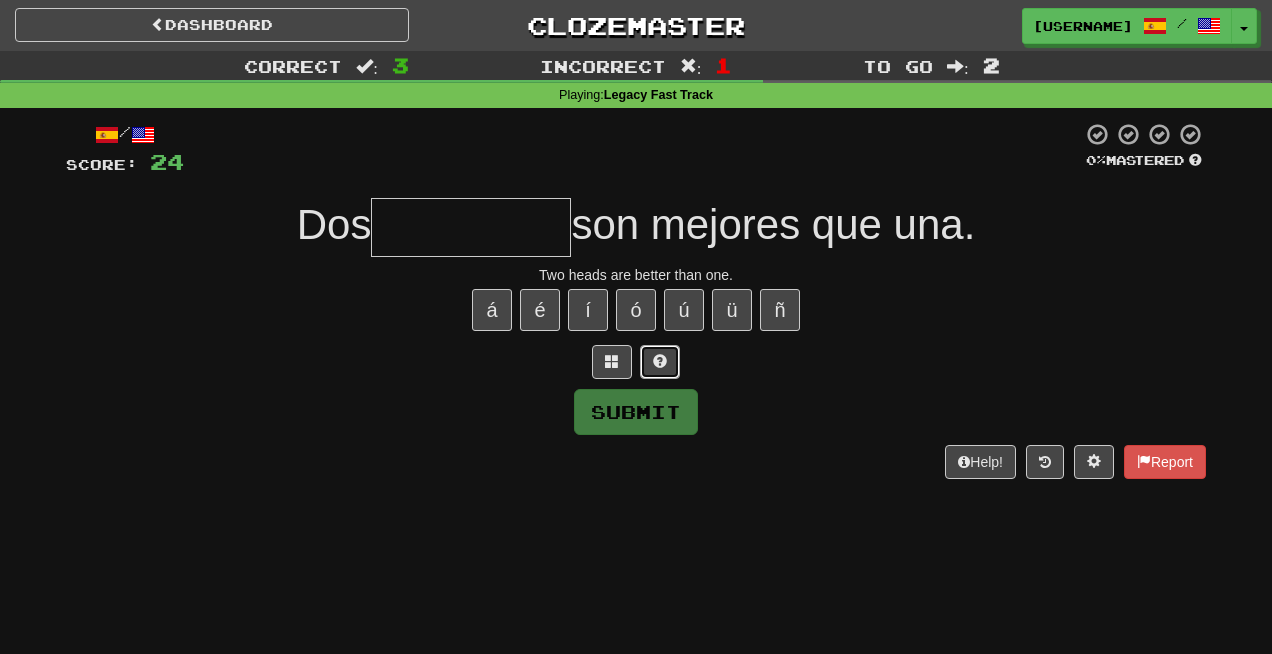 click at bounding box center [660, 362] 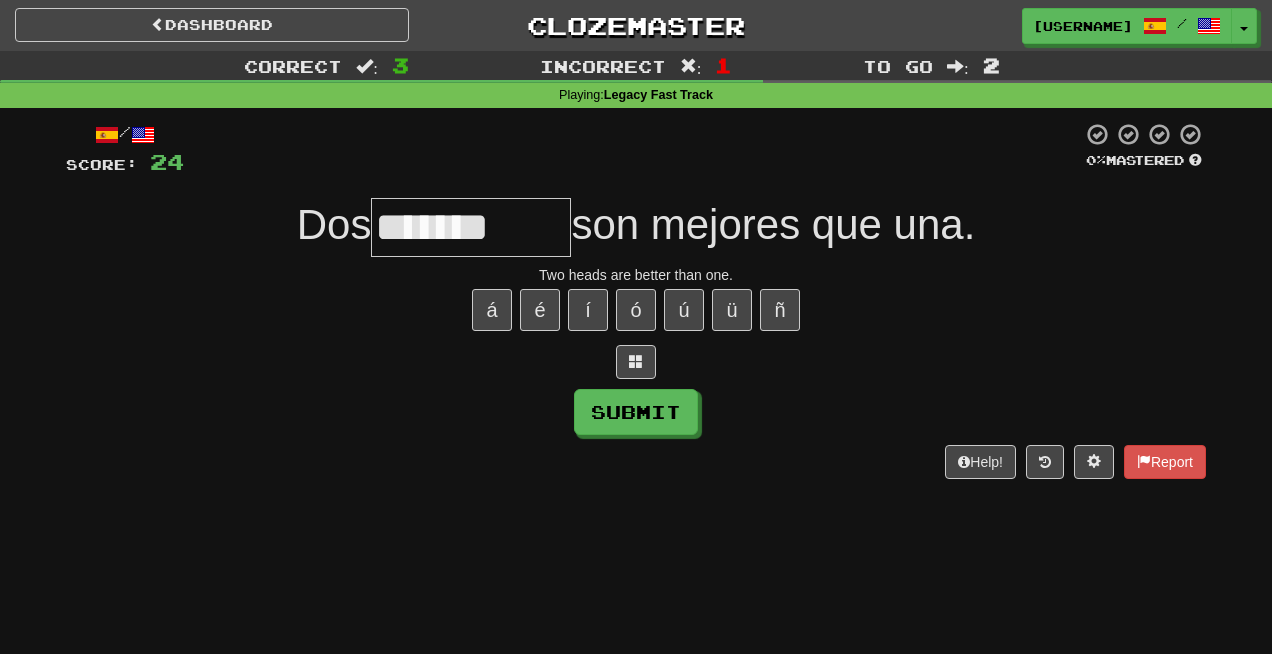type on "*******" 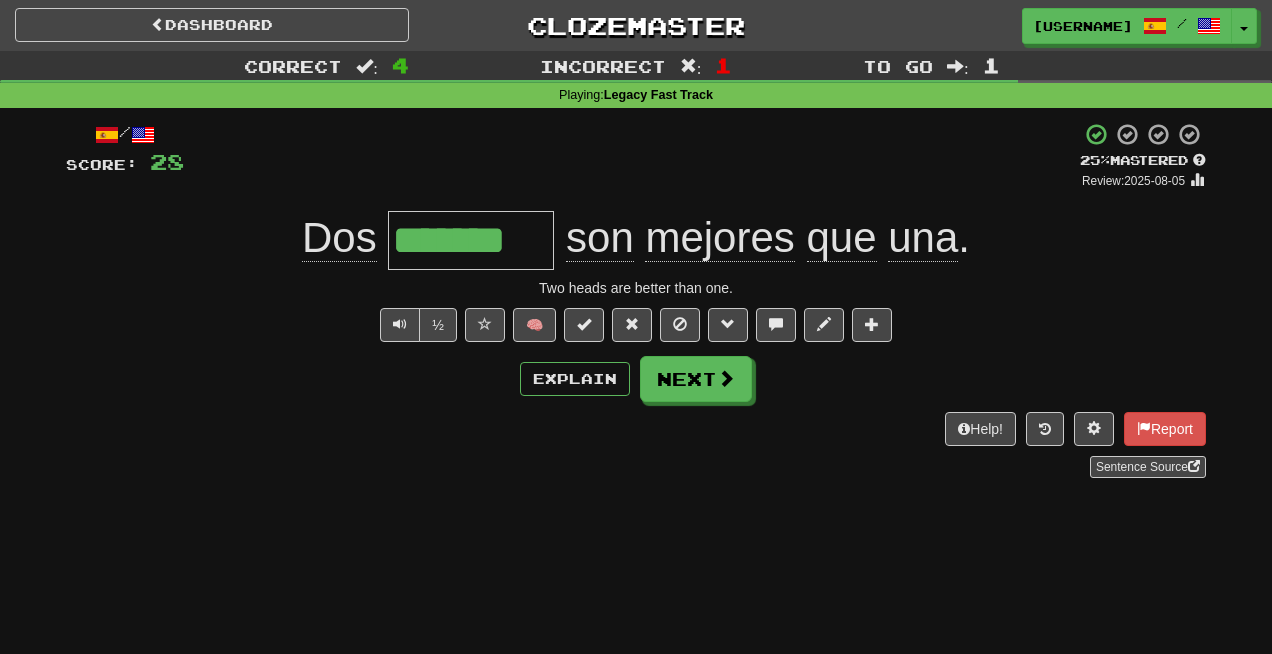 click on "*******" at bounding box center (471, 240) 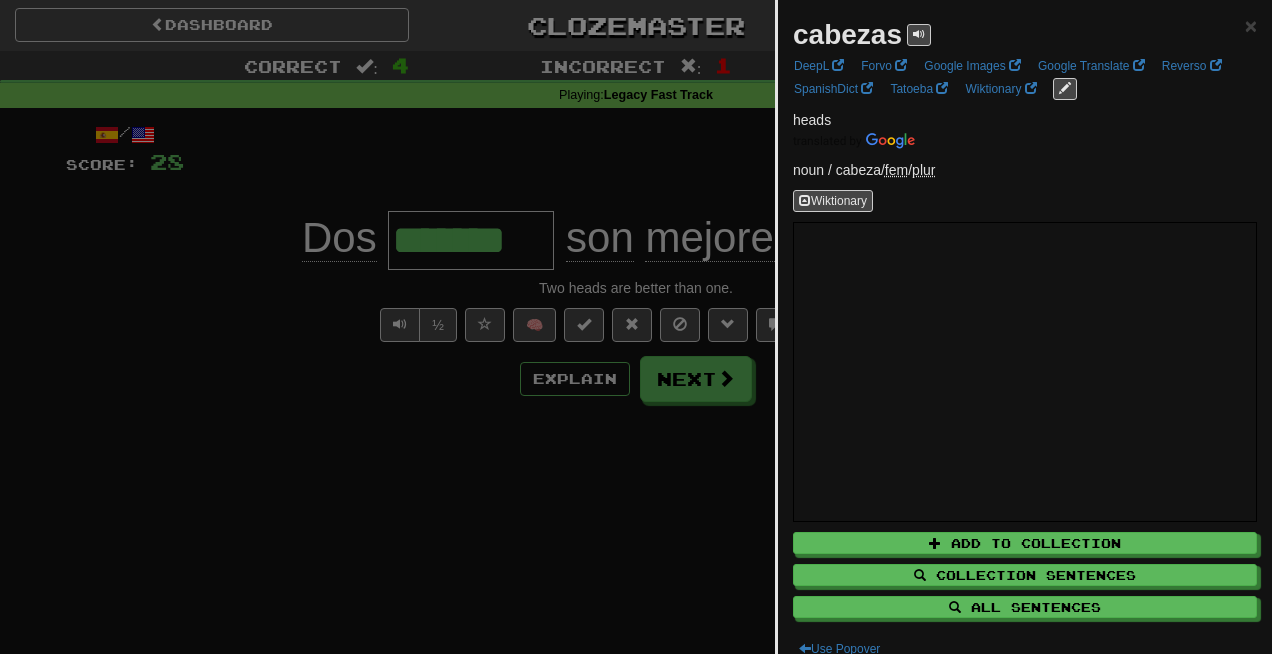 click at bounding box center (636, 327) 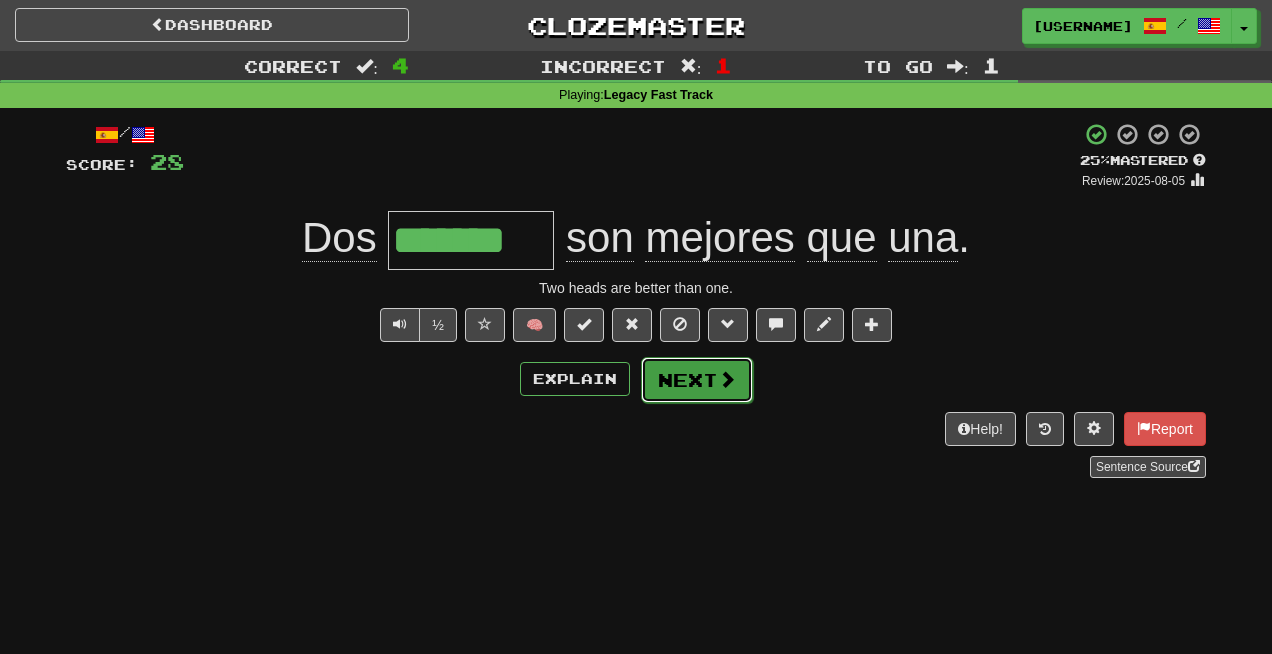 click on "Next" at bounding box center [697, 380] 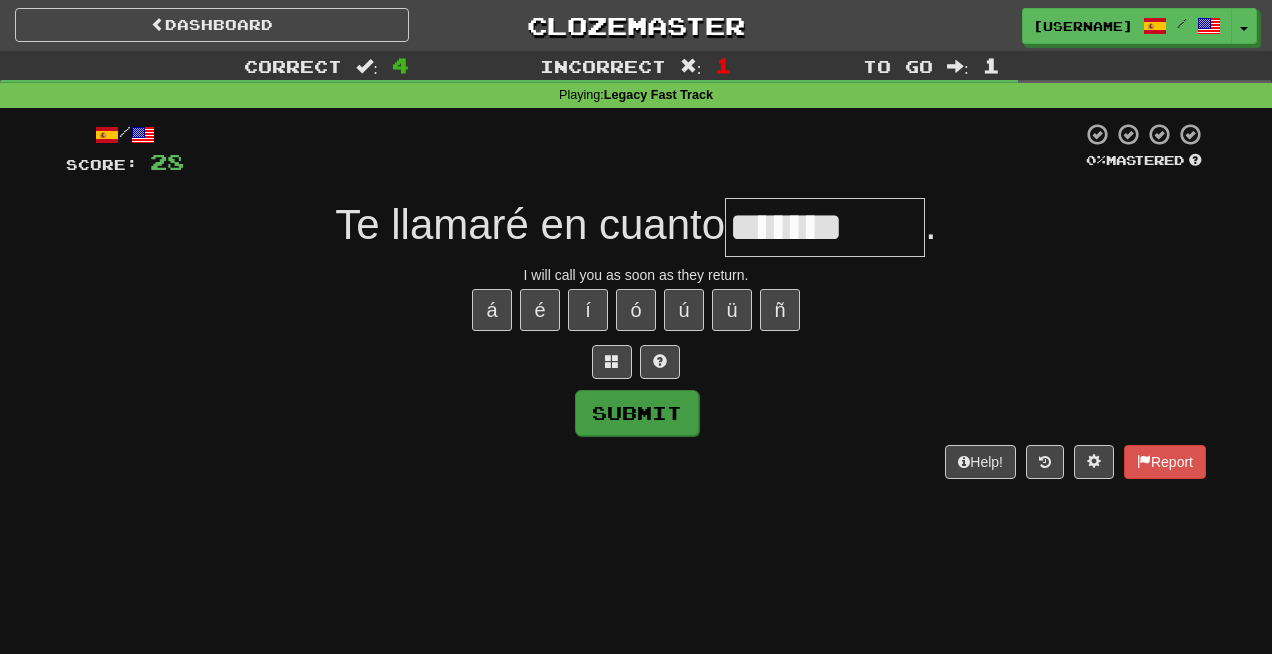 type on "*******" 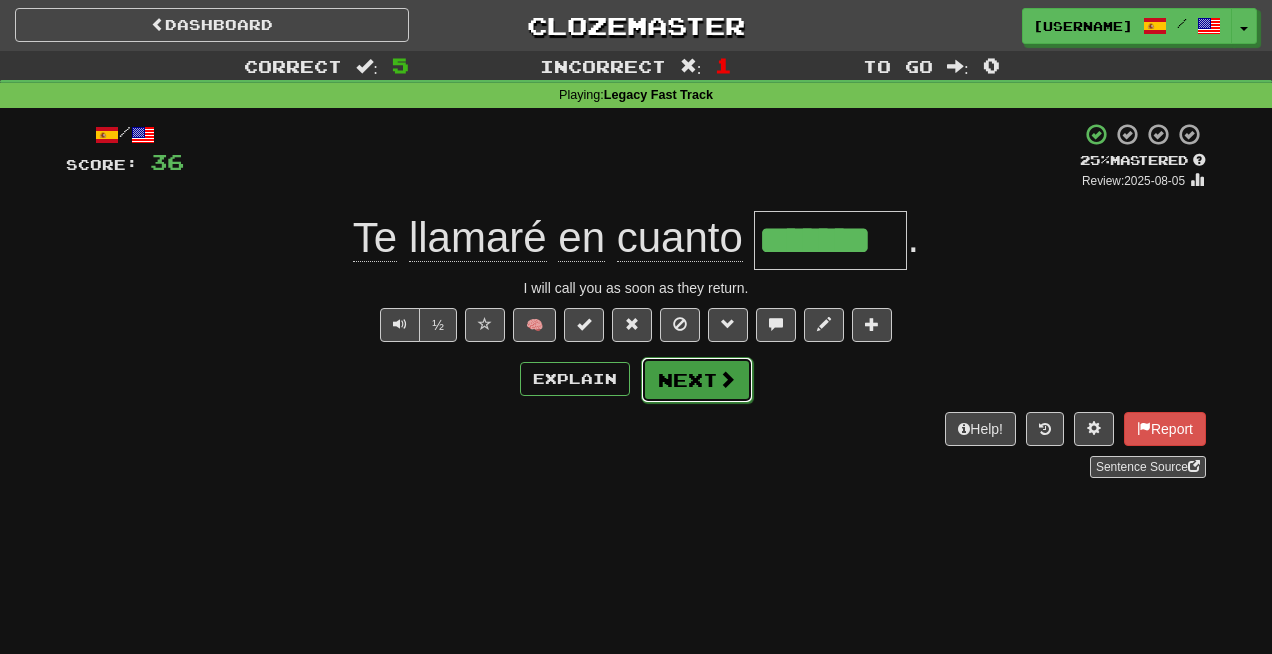 click on "Next" at bounding box center (697, 380) 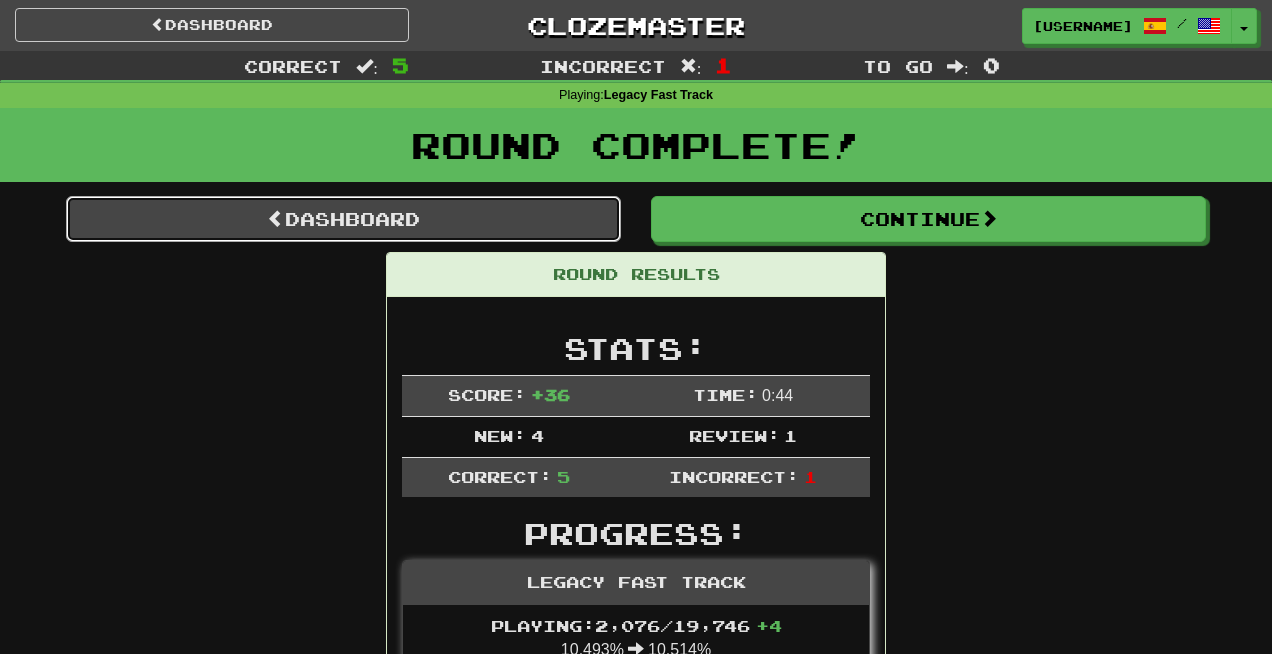 click on "Dashboard" at bounding box center [343, 219] 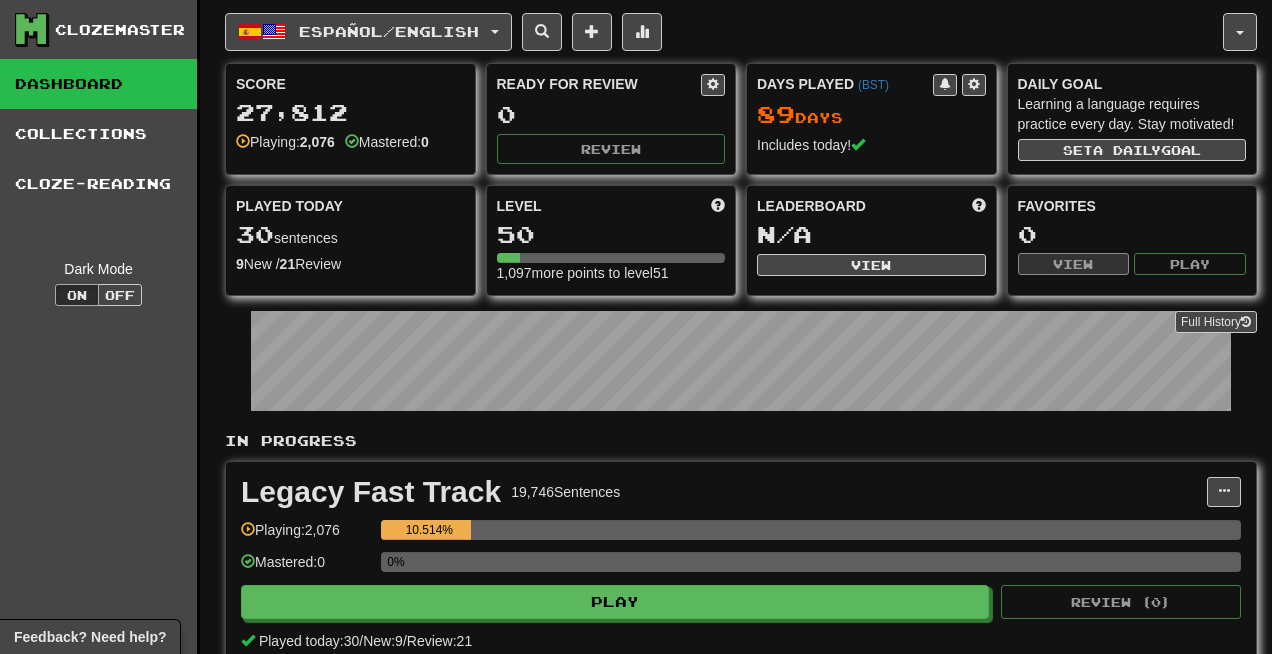 scroll, scrollTop: 0, scrollLeft: 0, axis: both 